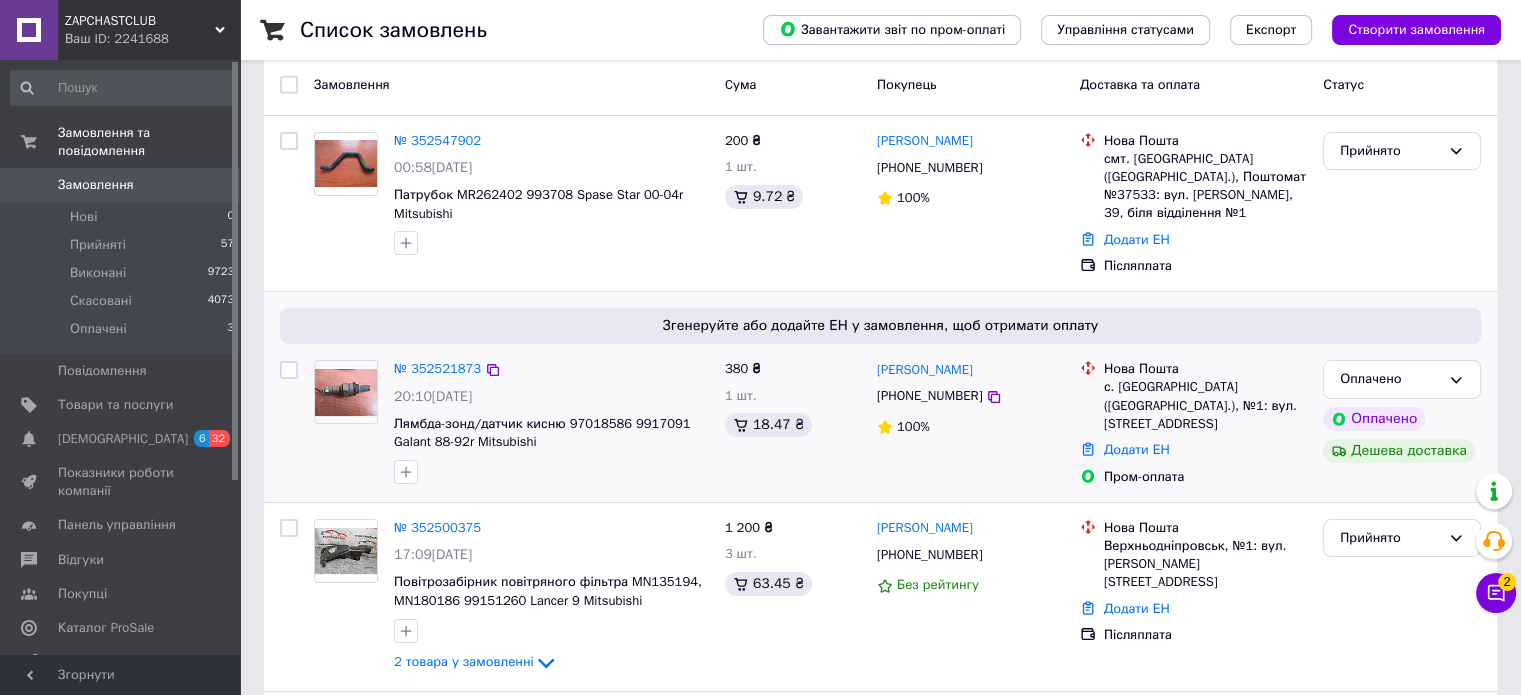 scroll, scrollTop: 300, scrollLeft: 0, axis: vertical 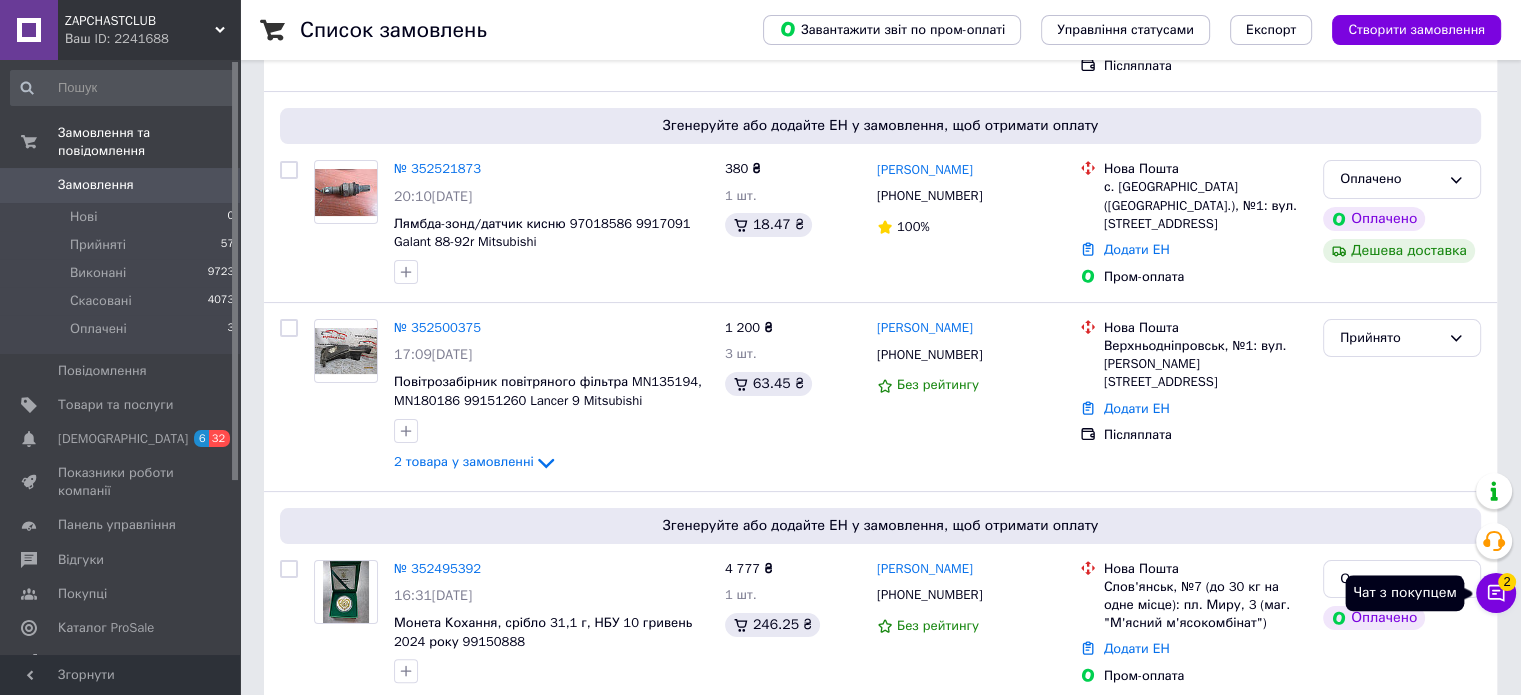 click 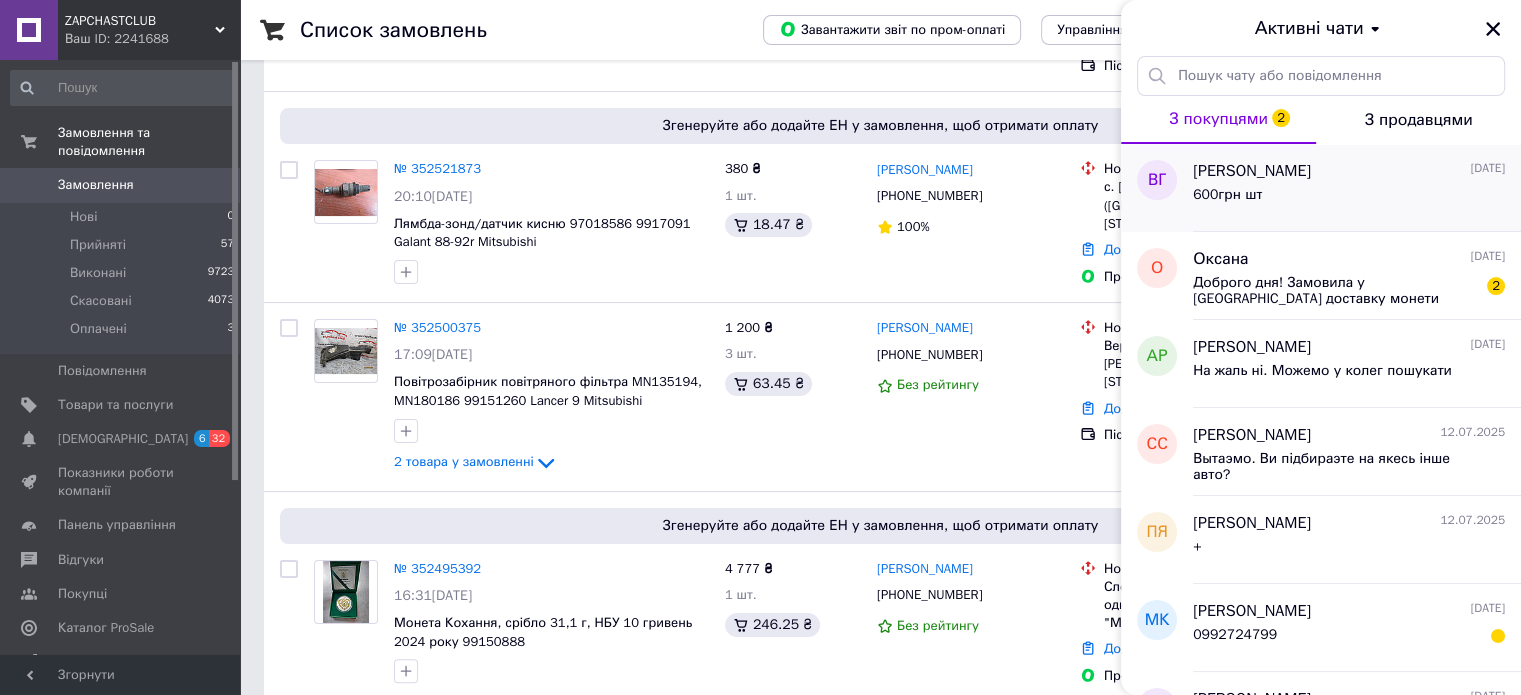 click on "[PERSON_NAME]" at bounding box center (1252, 171) 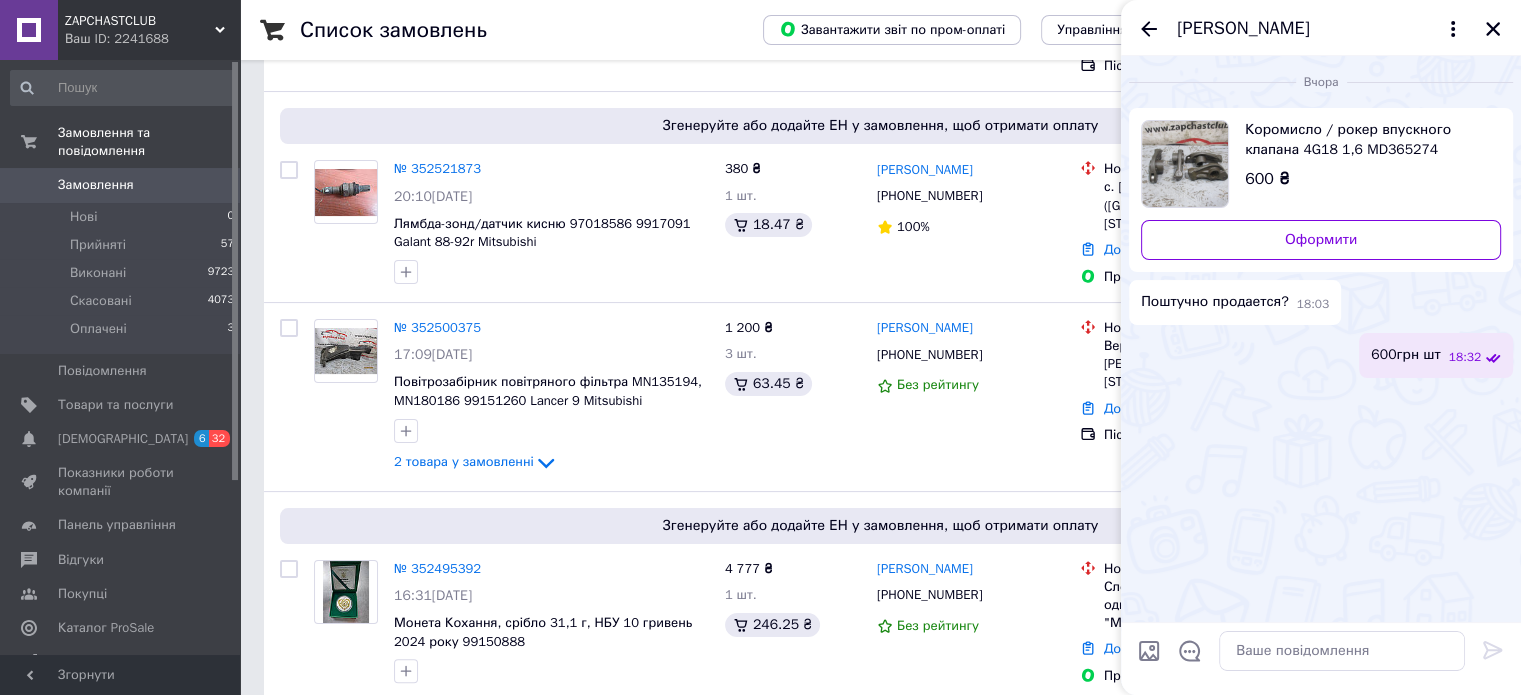 click on "Коромисло / рокер впускного клапана 4G18 1,6 MD365274 99151311 Lancer 9 Mitsubishi" at bounding box center [1365, 140] 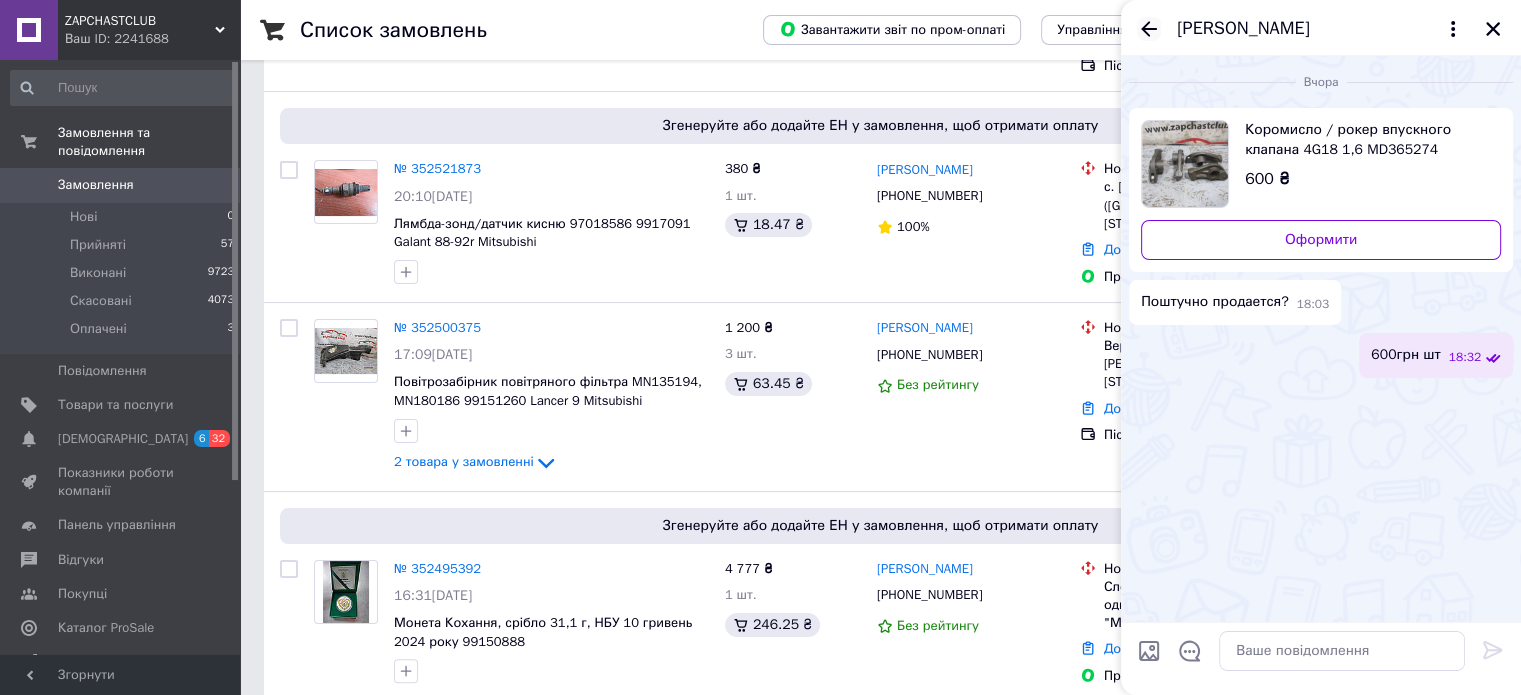 click 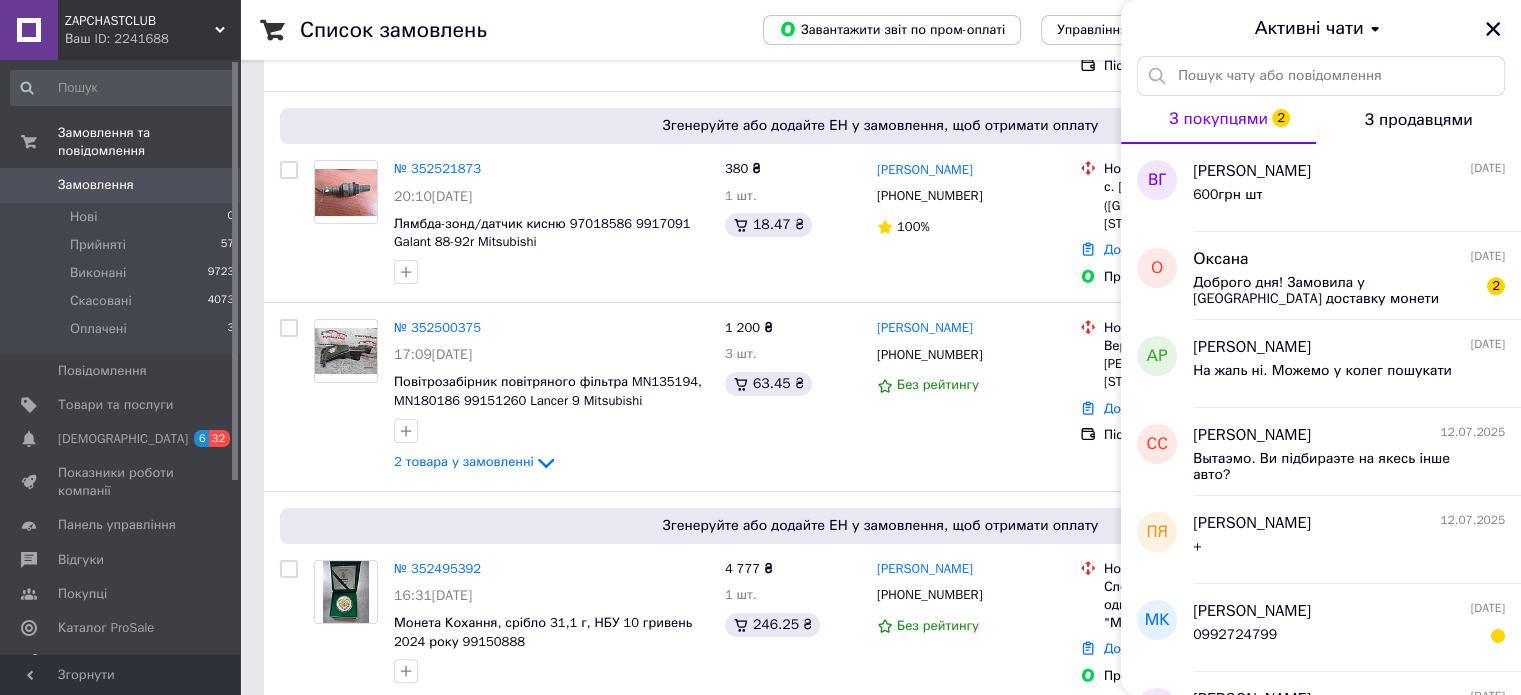 click 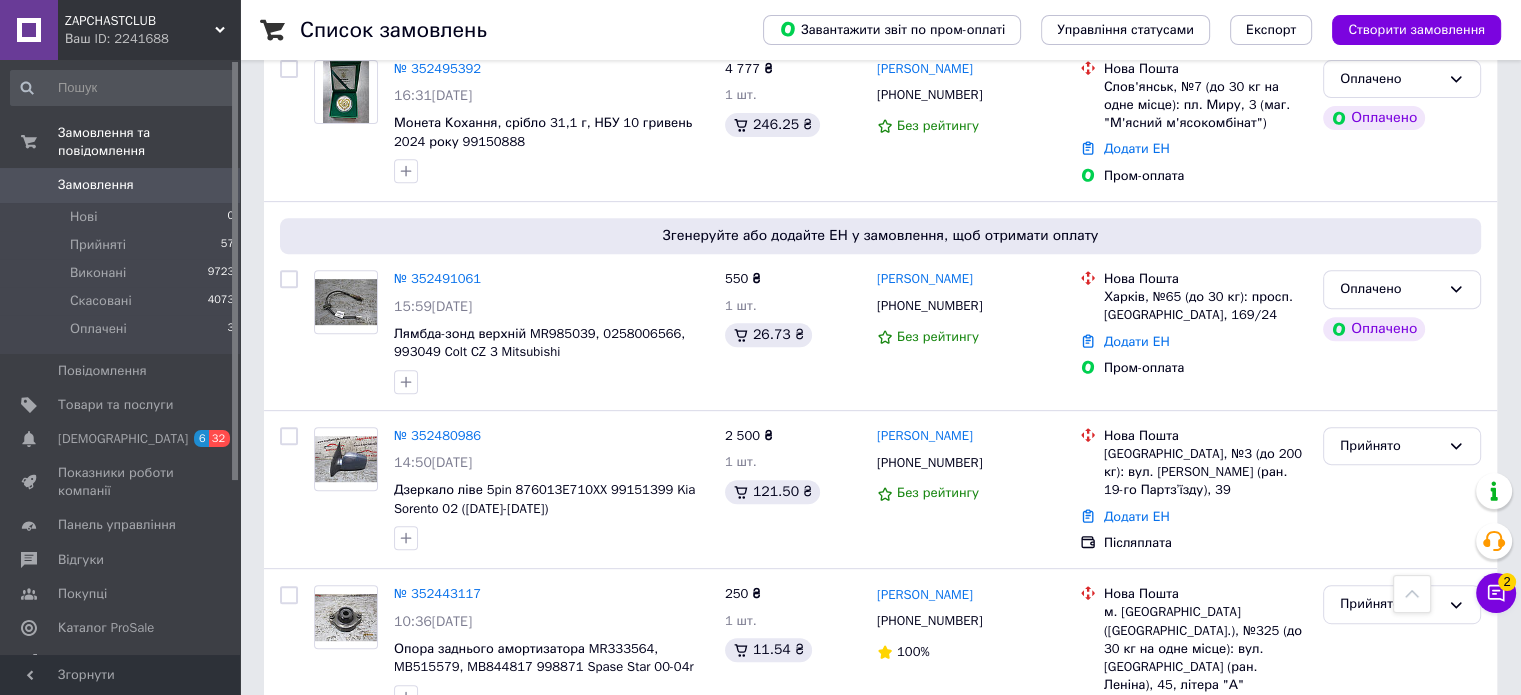 scroll, scrollTop: 900, scrollLeft: 0, axis: vertical 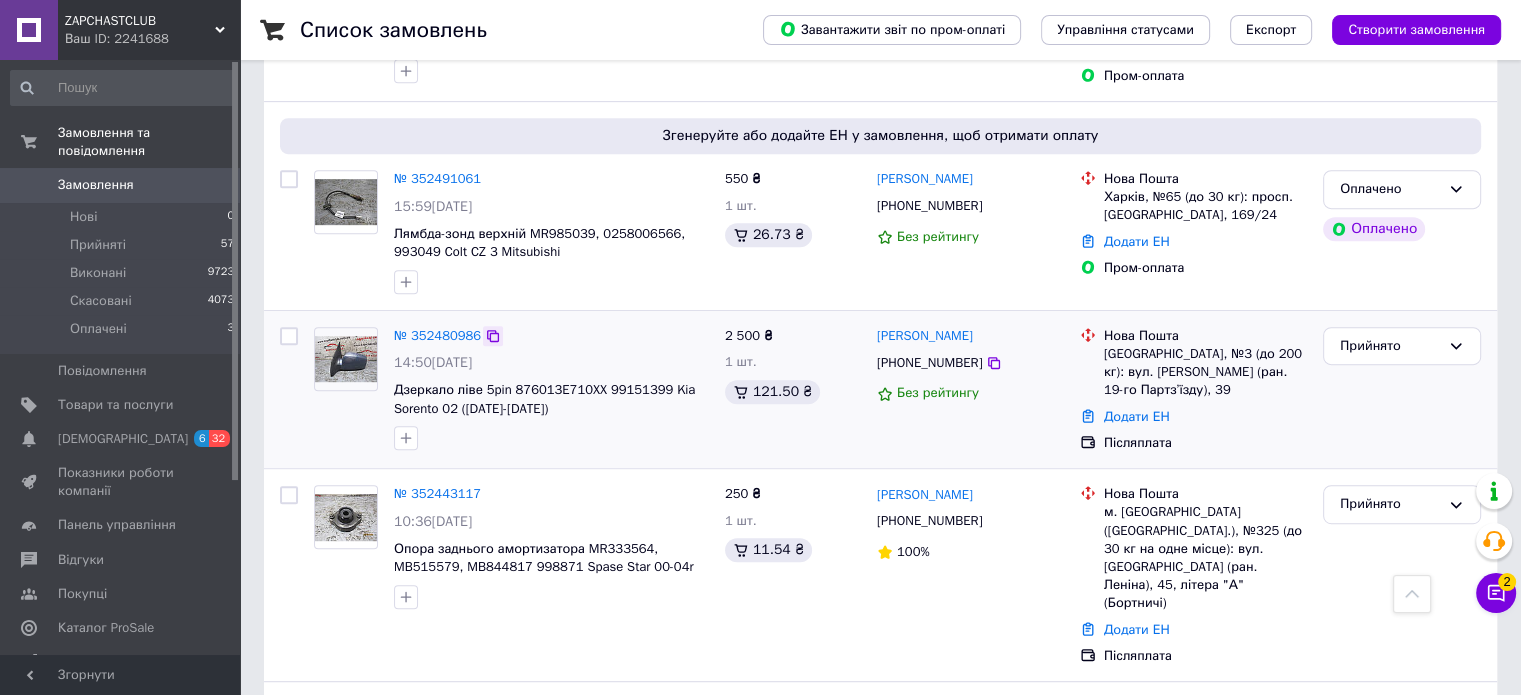 click 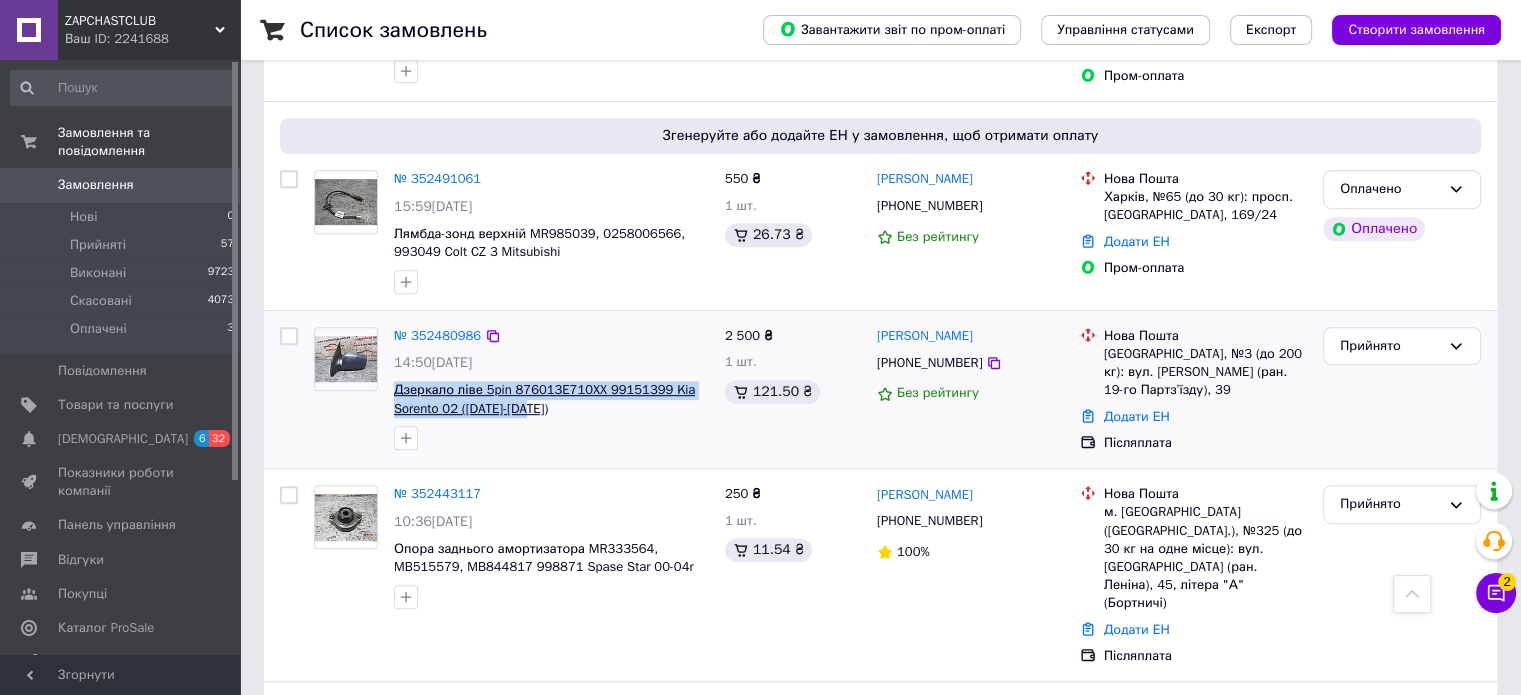 drag, startPoint x: 537, startPoint y: 412, endPoint x: 394, endPoint y: 384, distance: 145.71547 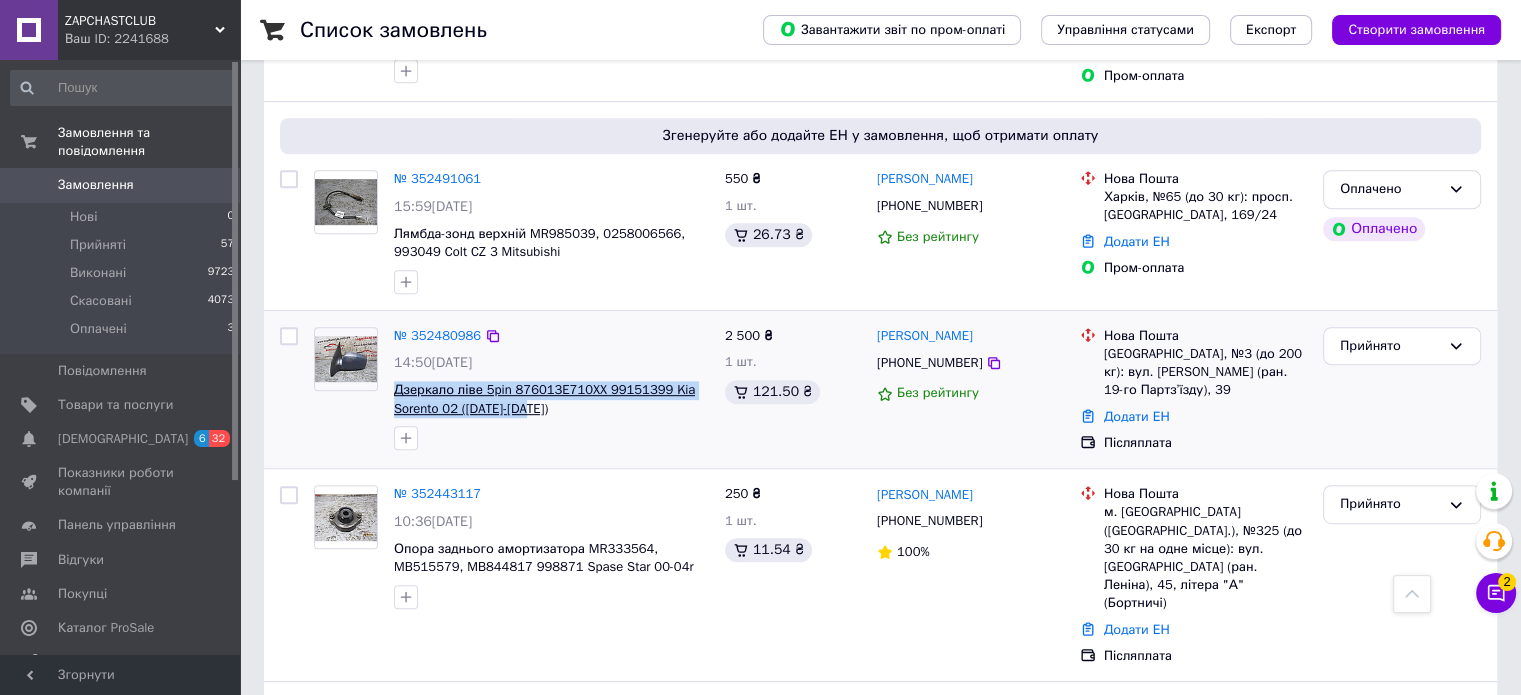 click on "№ 352480986 14:50[DATE] Дзеркало ліве 5pin 876013E710XX 99151399 Kia Sorento 02 ([DATE]-[DATE])" at bounding box center (551, 389) 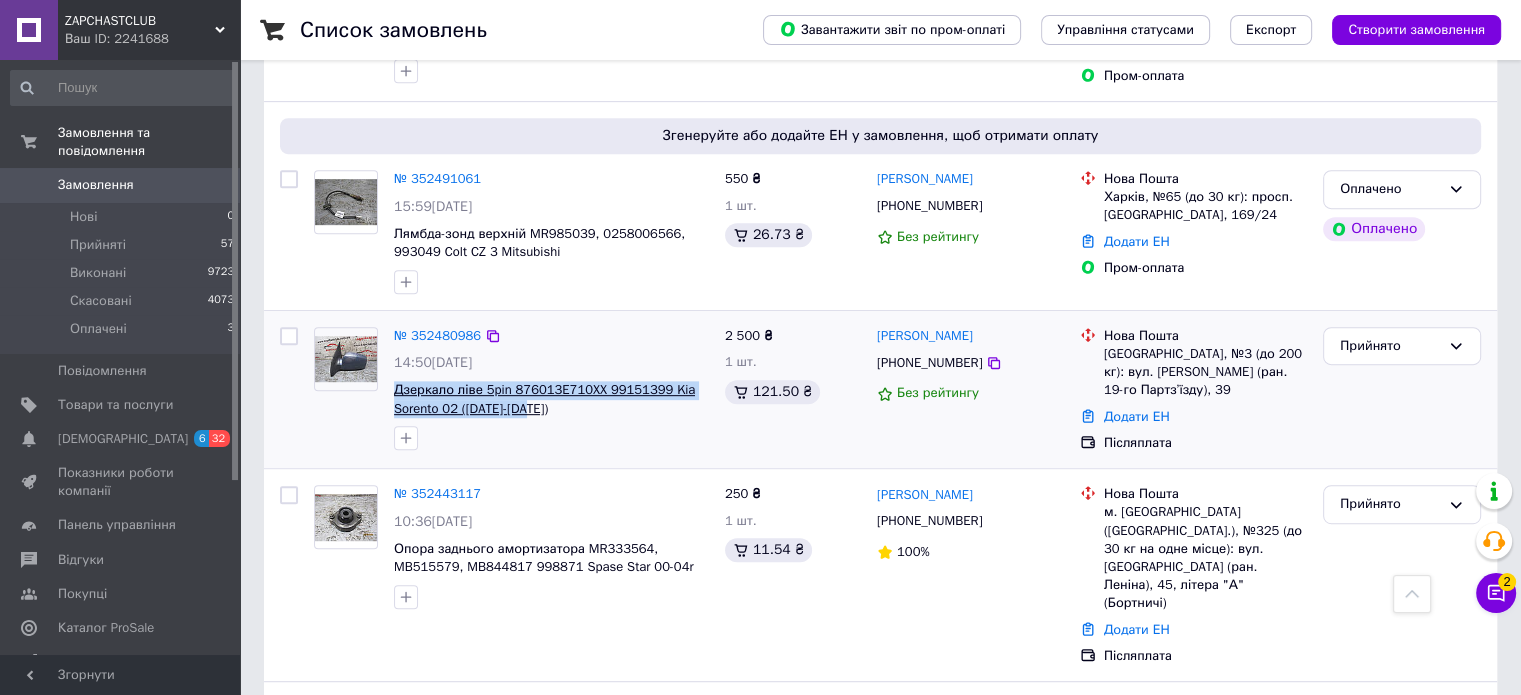 copy on "Дзеркало ліве 5pin 876013E710XX 99151399 Kia Sorento 02 ([DATE]-[DATE])" 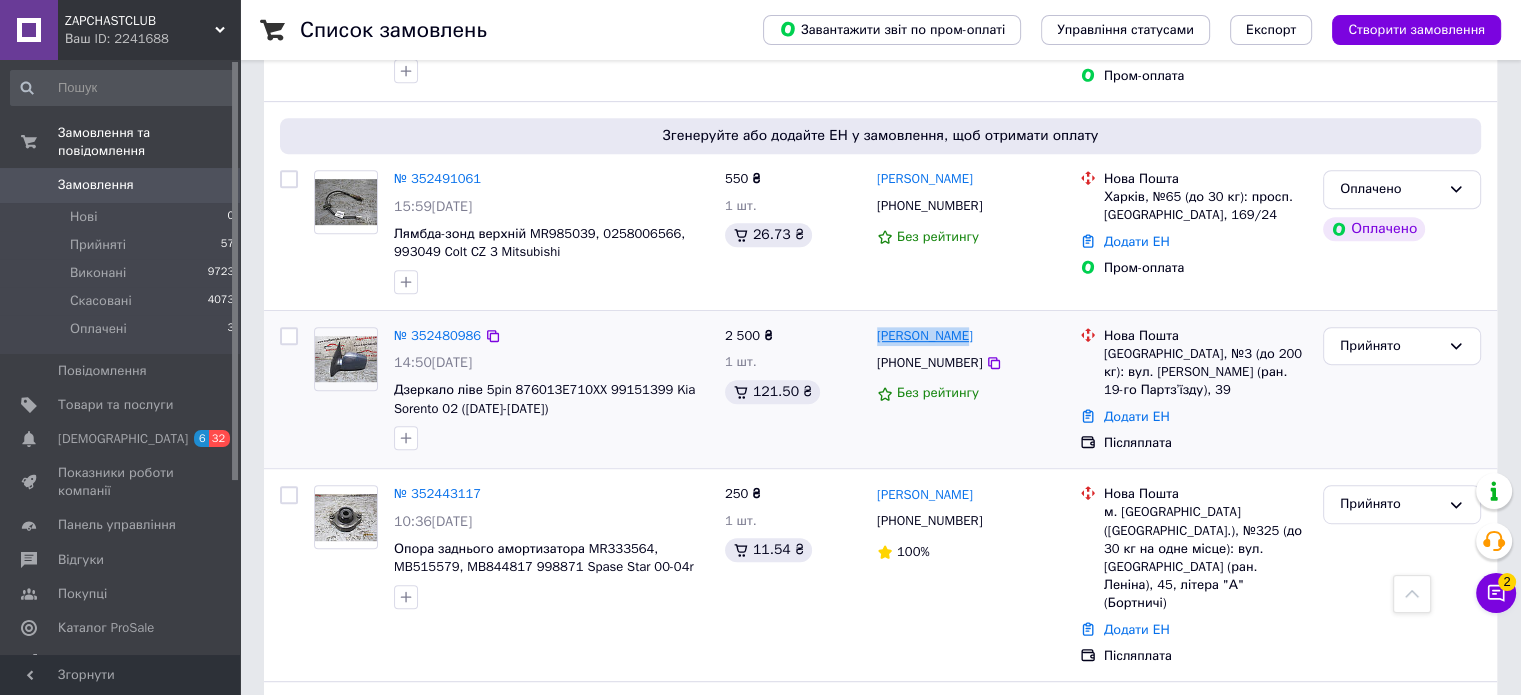 drag, startPoint x: 968, startPoint y: 340, endPoint x: 880, endPoint y: 334, distance: 88.20431 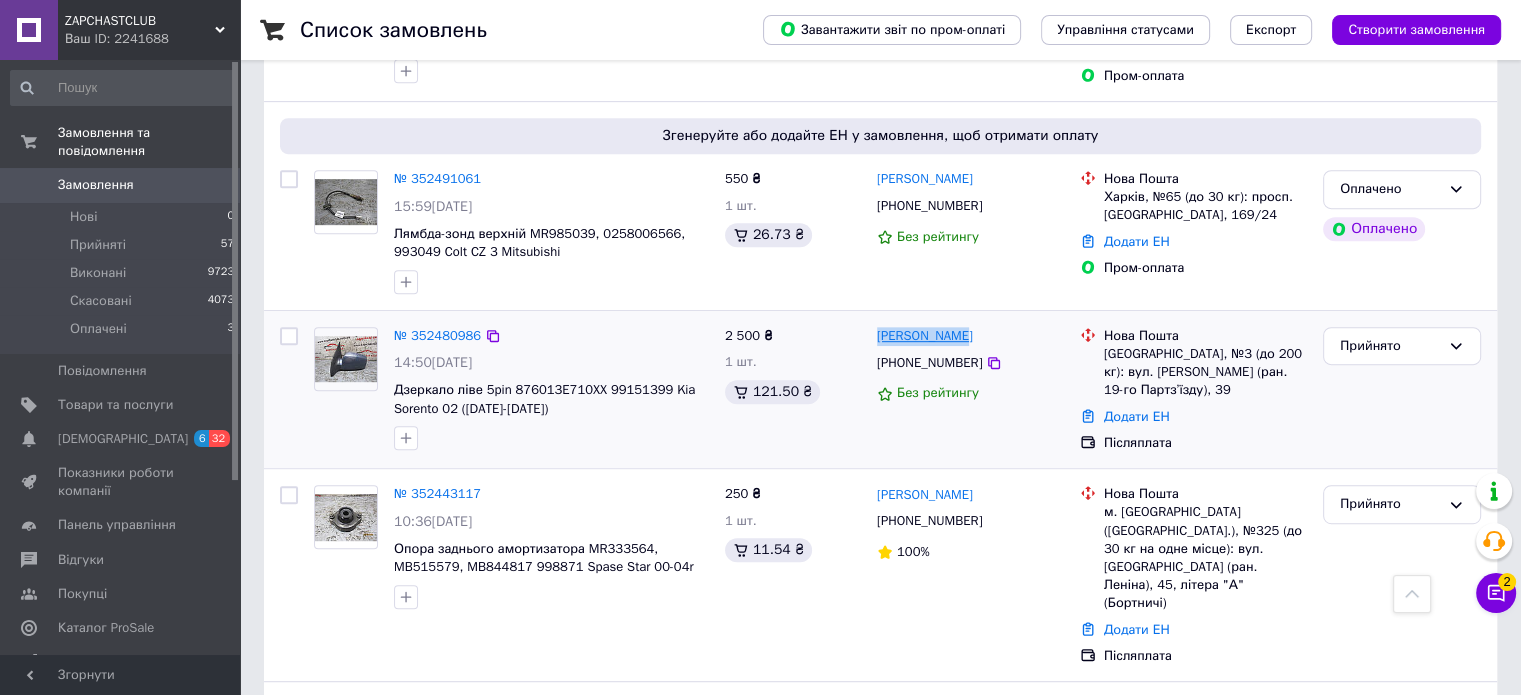 click on "[PERSON_NAME]" at bounding box center [970, 336] 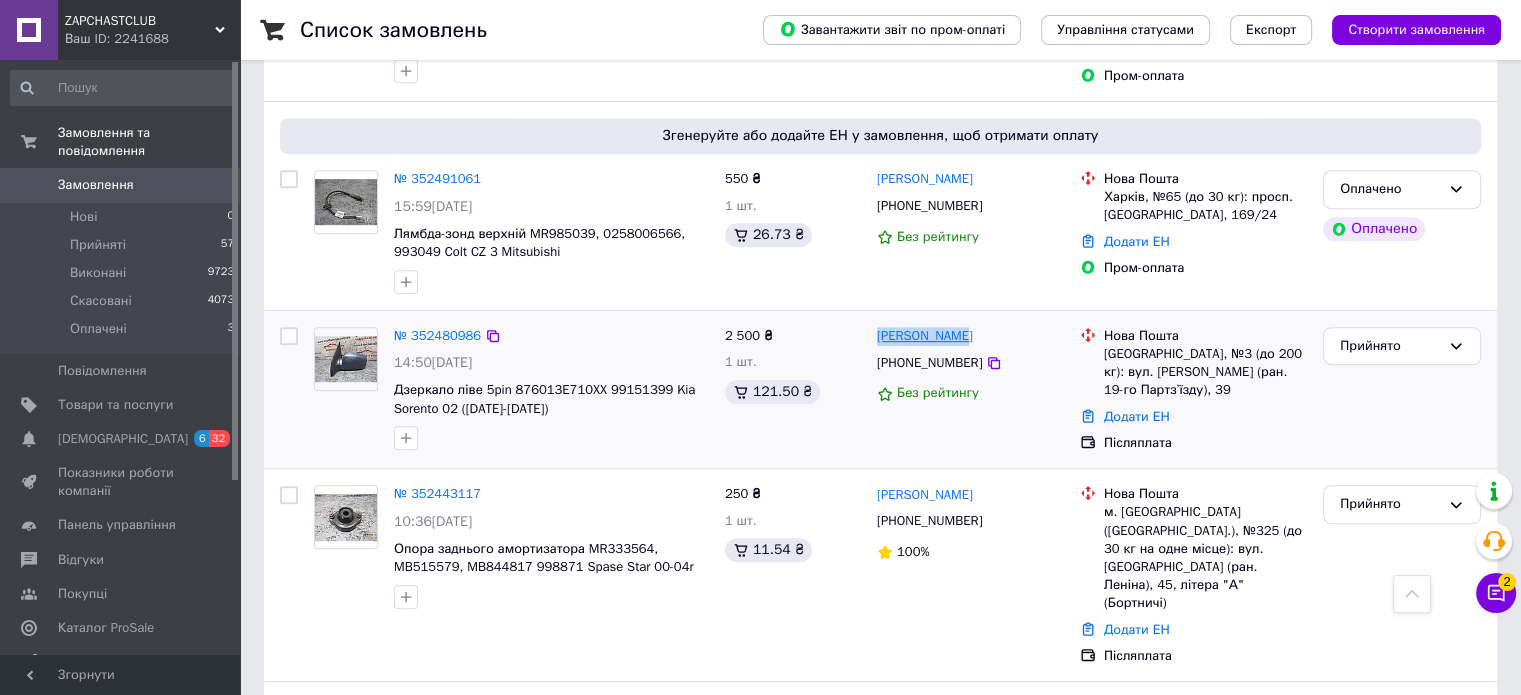 copy on "[PERSON_NAME]" 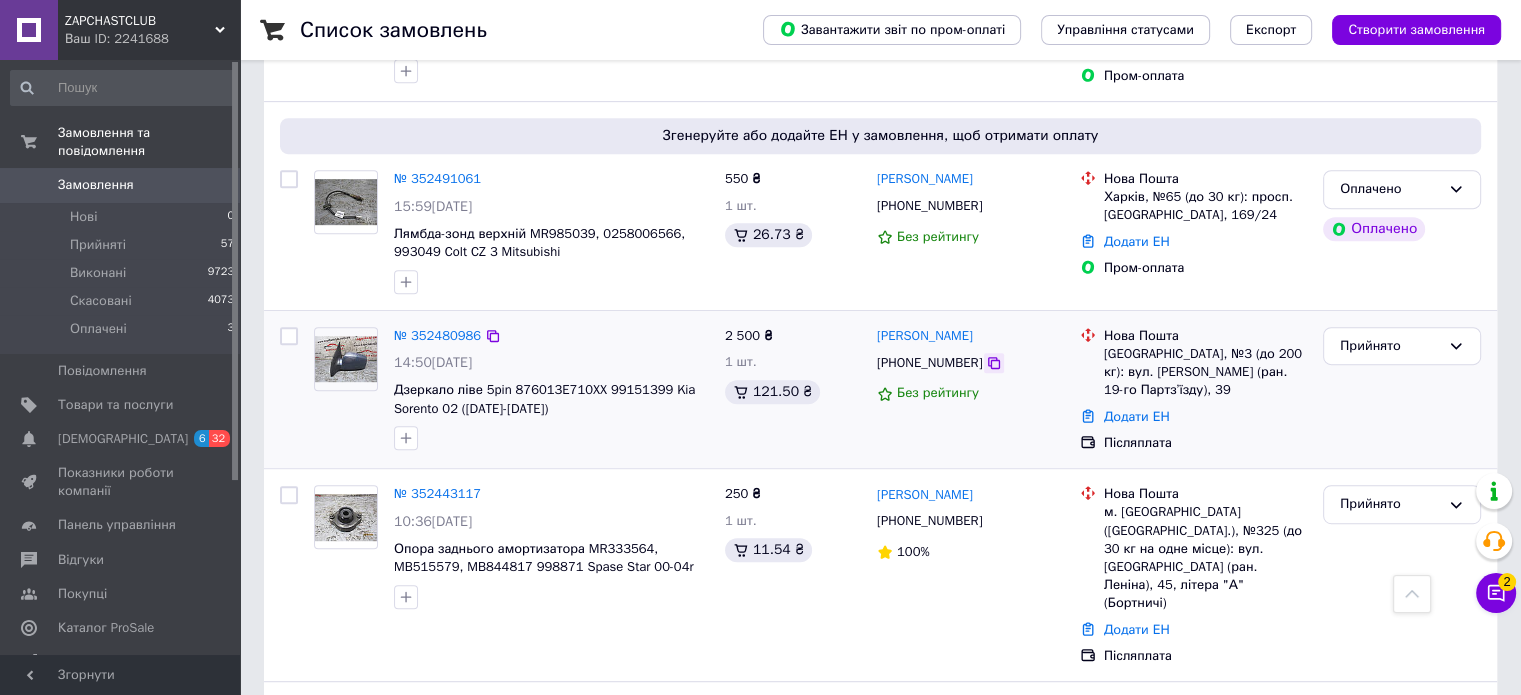 click 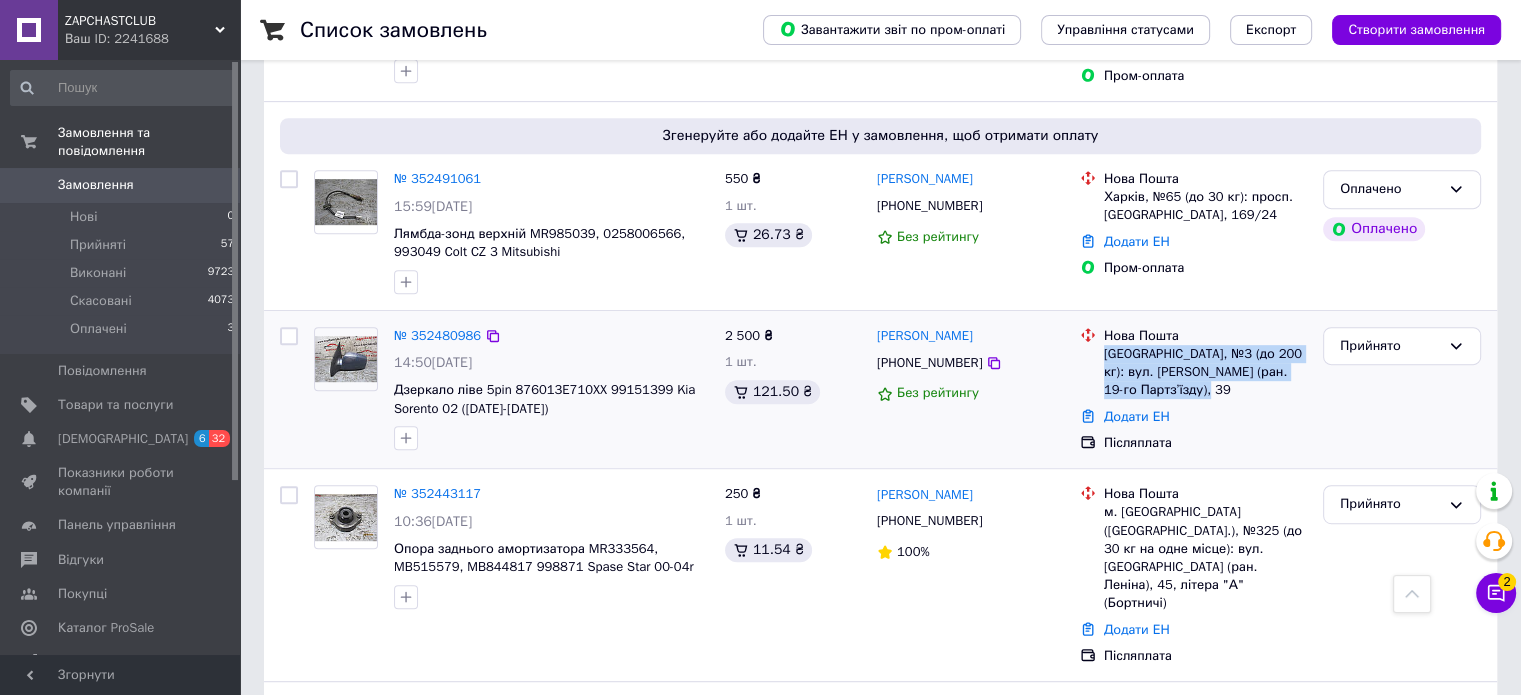 drag, startPoint x: 1196, startPoint y: 385, endPoint x: 1106, endPoint y: 348, distance: 97.308784 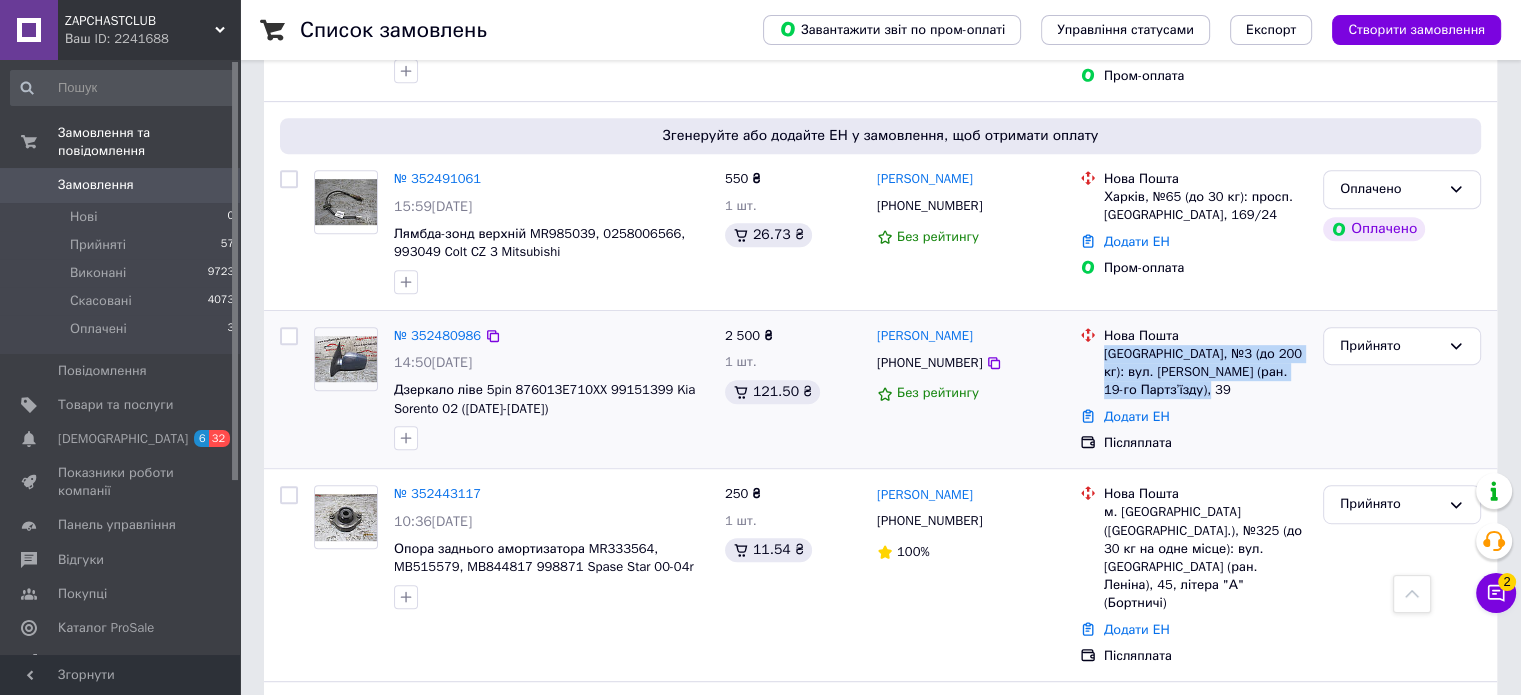 click on "[GEOGRAPHIC_DATA], №3 (до 200 кг): вул. [PERSON_NAME] (ран. 19-го Партз’їзду), 39" at bounding box center [1205, 372] 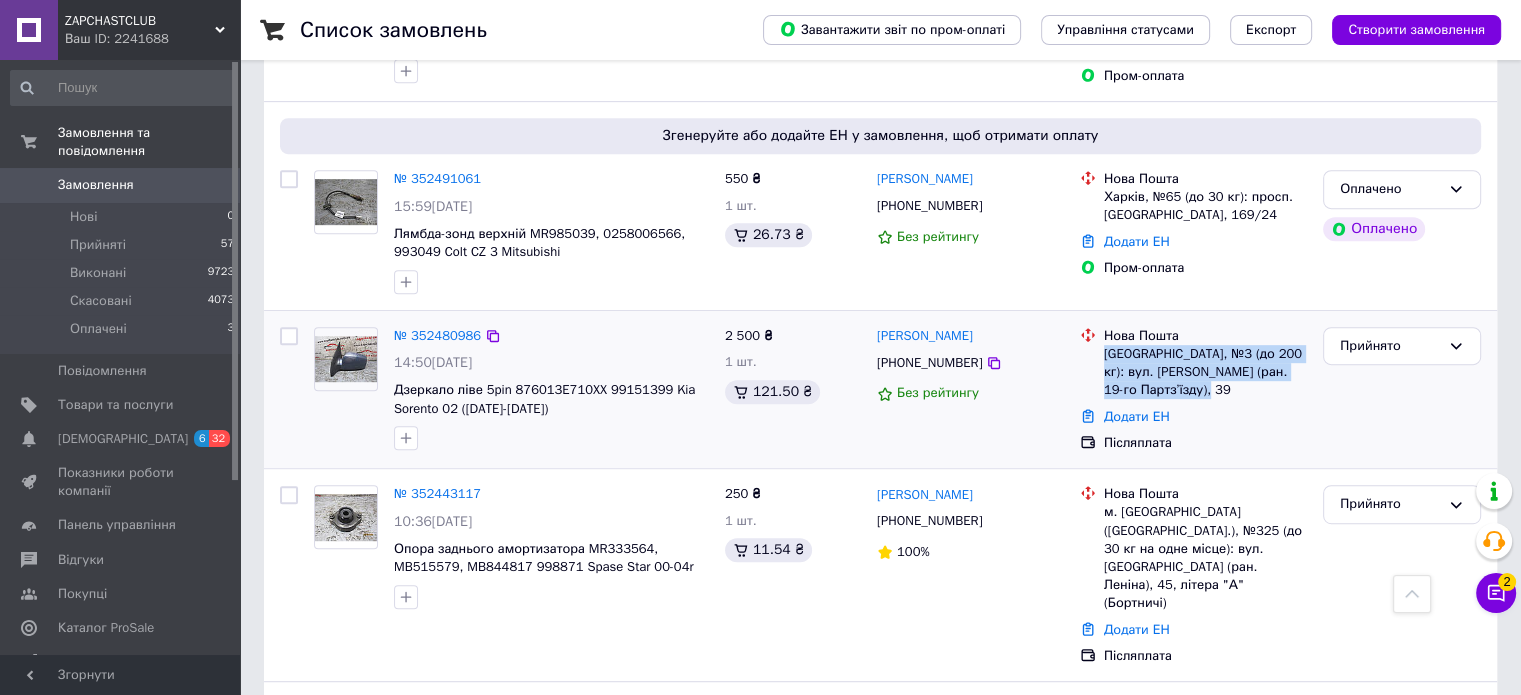 copy on "[GEOGRAPHIC_DATA], №3 (до 200 кг): вул. [PERSON_NAME] (ран. 19-го Партз’їзду), 39" 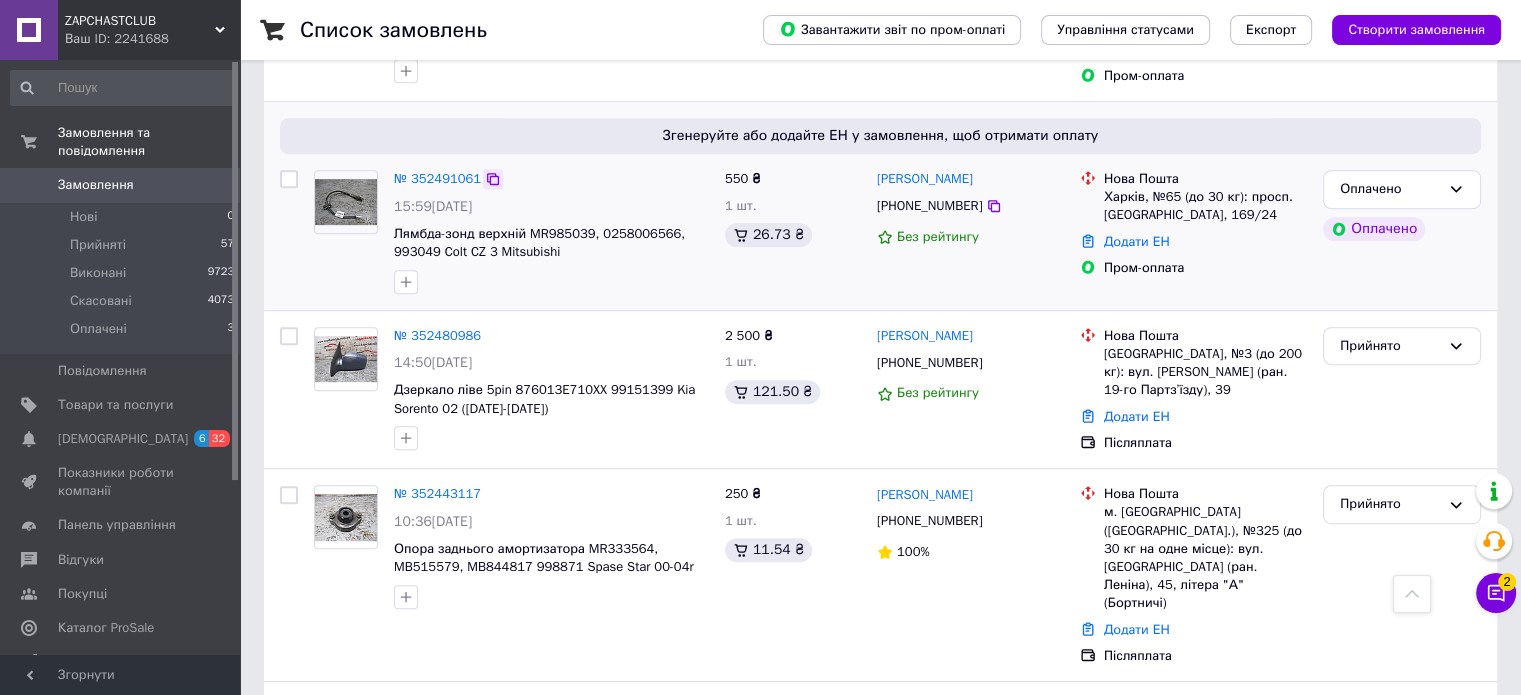 click 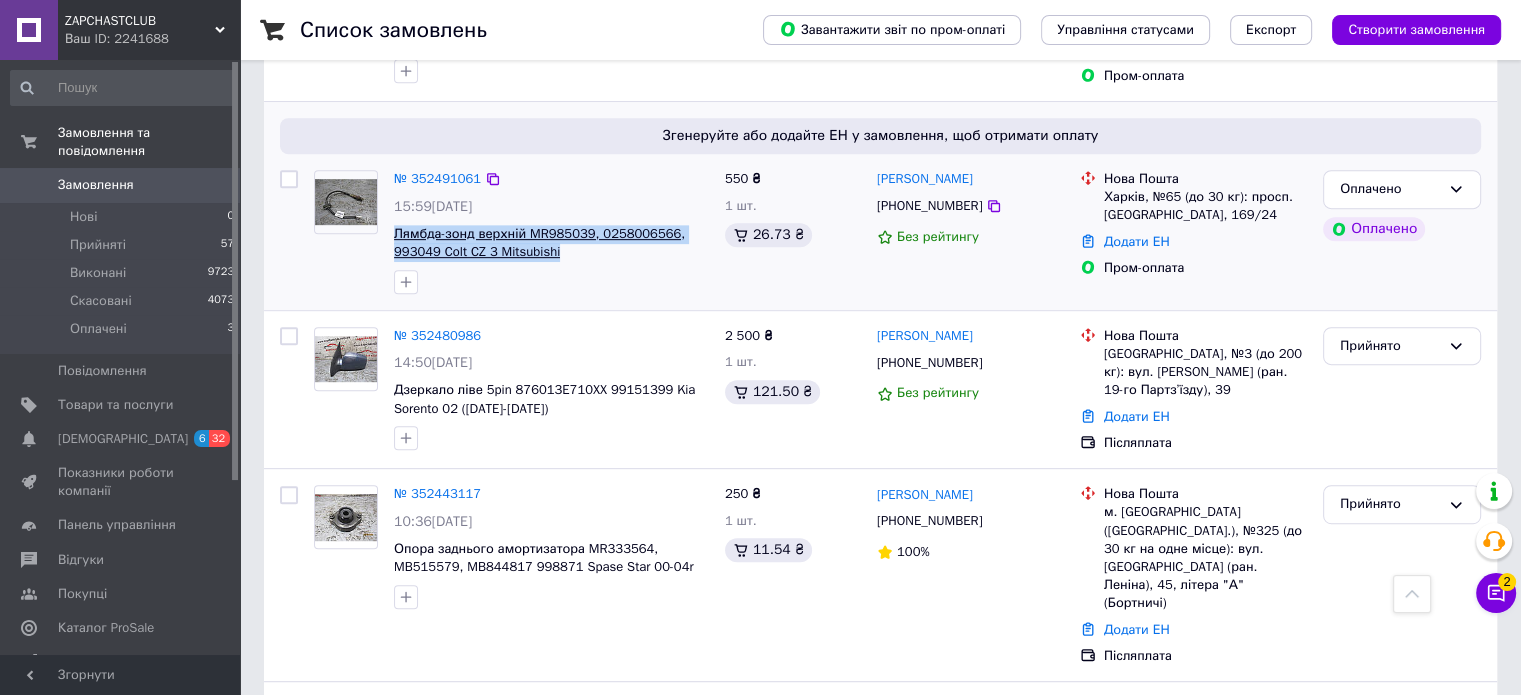 drag, startPoint x: 587, startPoint y: 253, endPoint x: 396, endPoint y: 228, distance: 192.62918 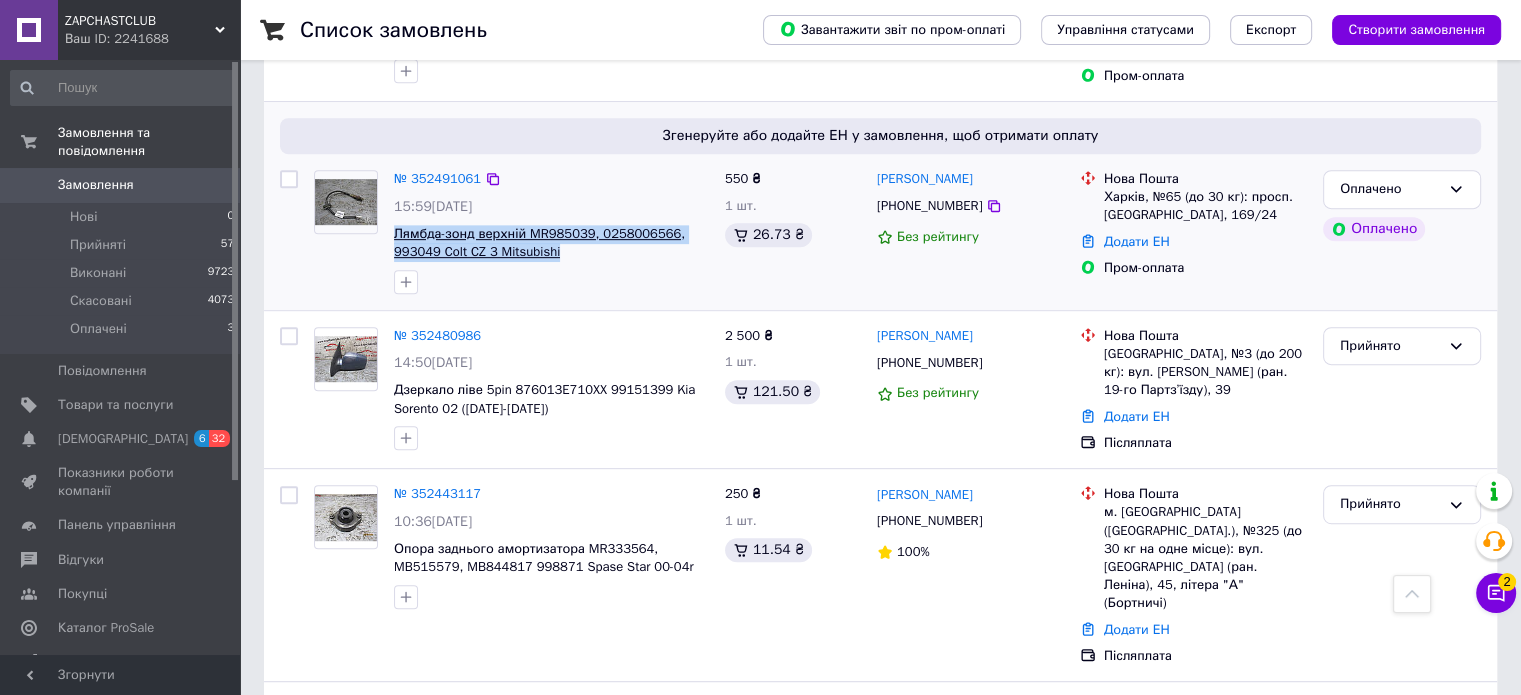 click on "Лямбда-зонд верхній MR985039, 0258006566, 993049 Colt CZ 3 Mitsubishi" at bounding box center [551, 243] 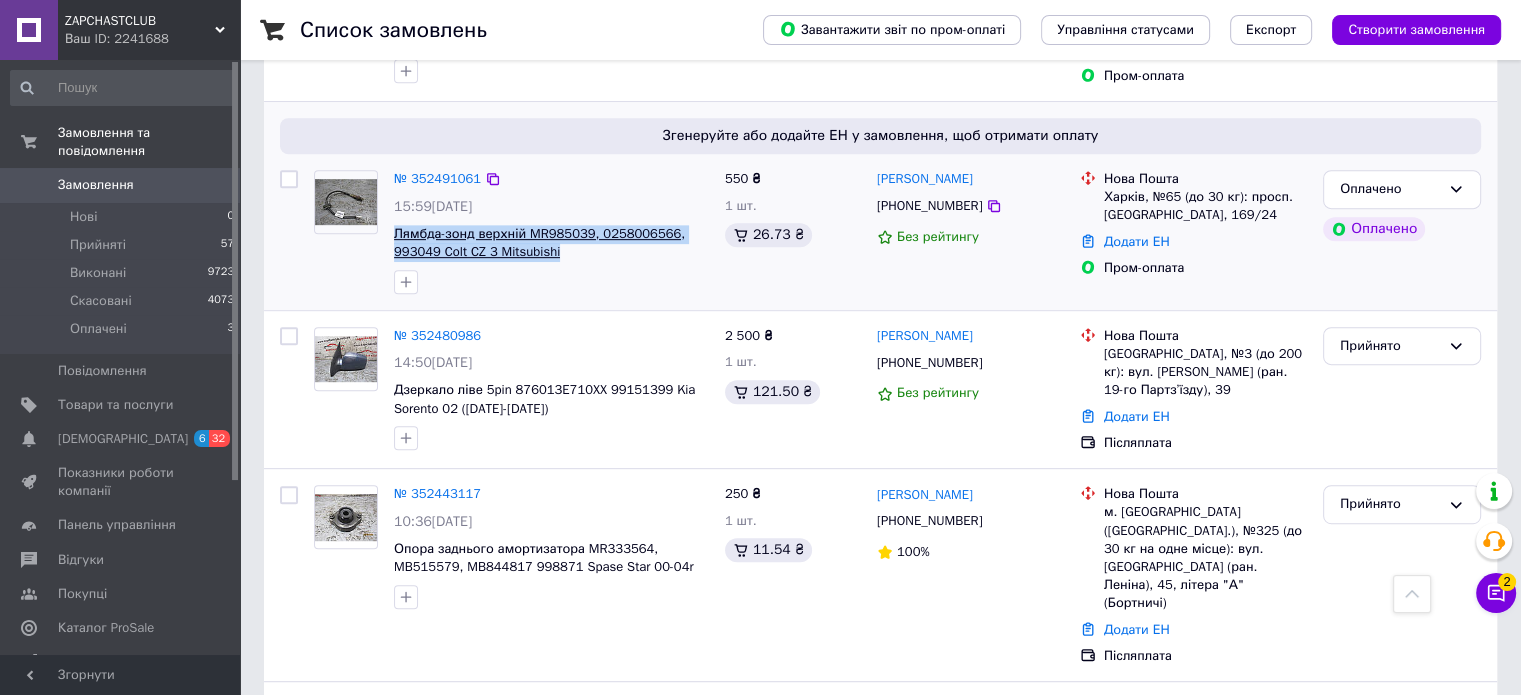 copy on "Лямбда-зонд верхній MR985039, 0258006566, 993049 Colt CZ 3 Mitsubishi" 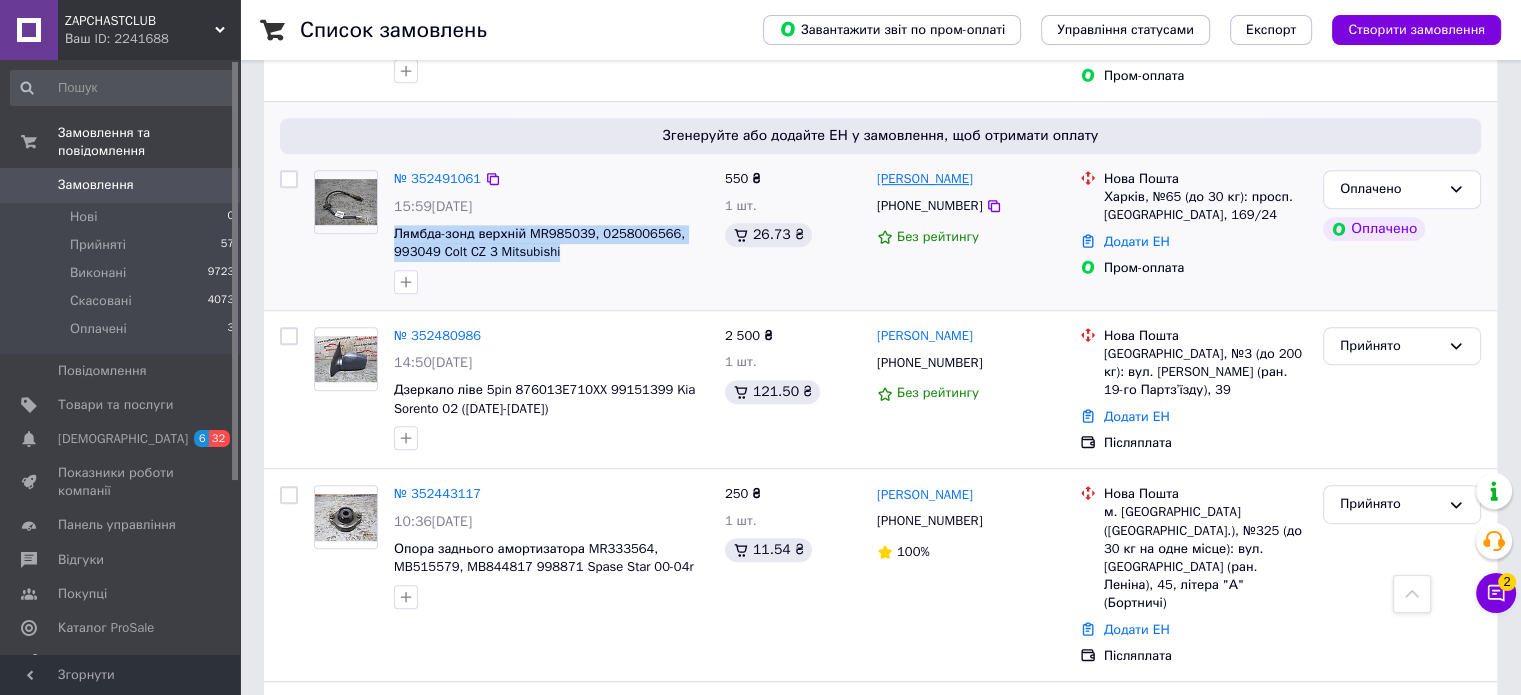 drag, startPoint x: 1000, startPoint y: 177, endPoint x: 880, endPoint y: 178, distance: 120.004166 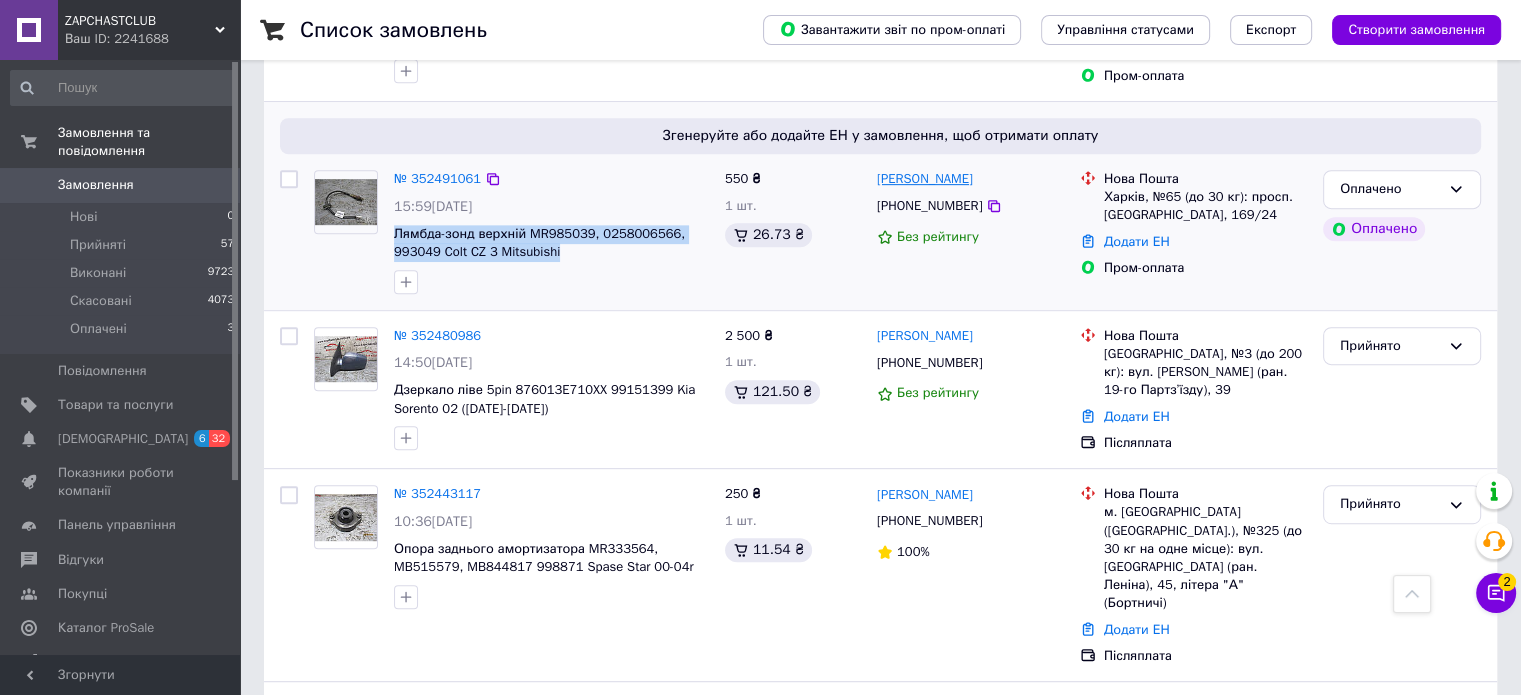 click on "[PERSON_NAME]" at bounding box center [970, 179] 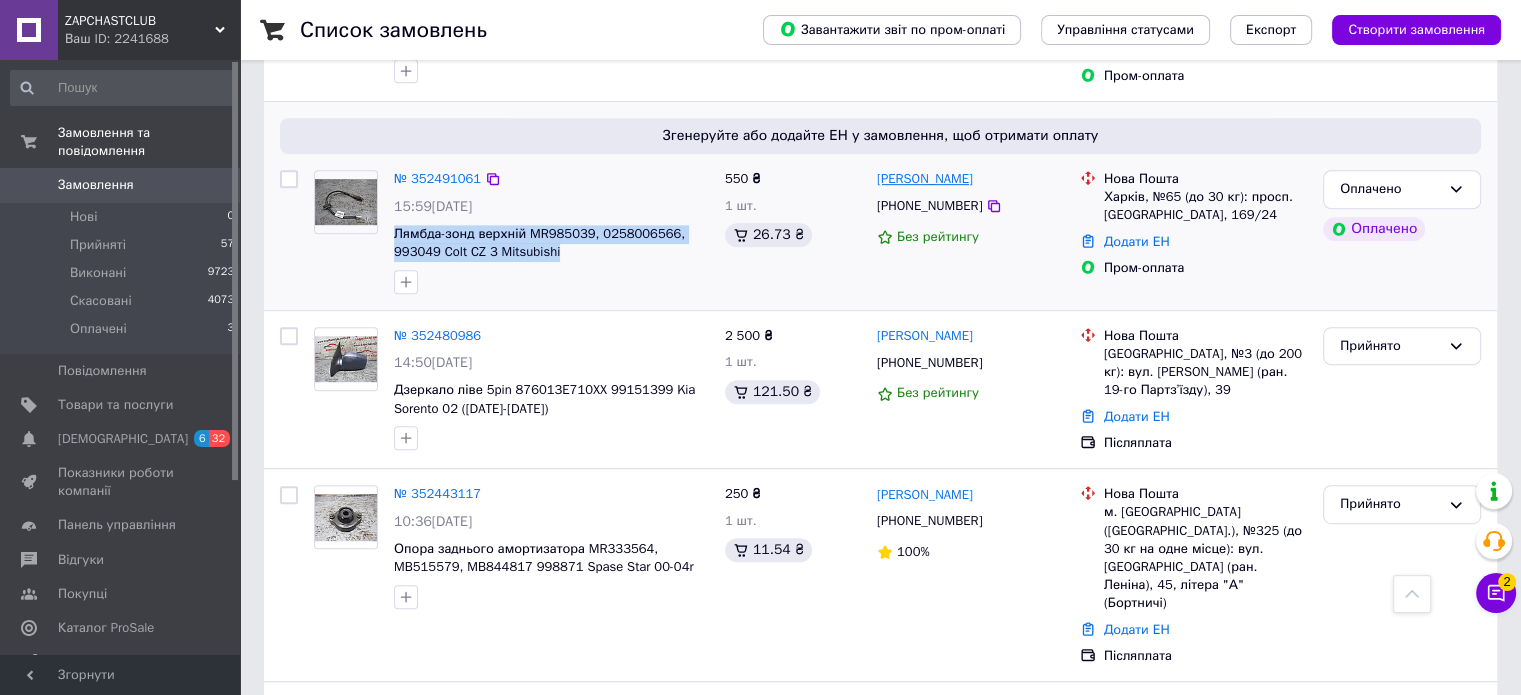 copy on "[PERSON_NAME]" 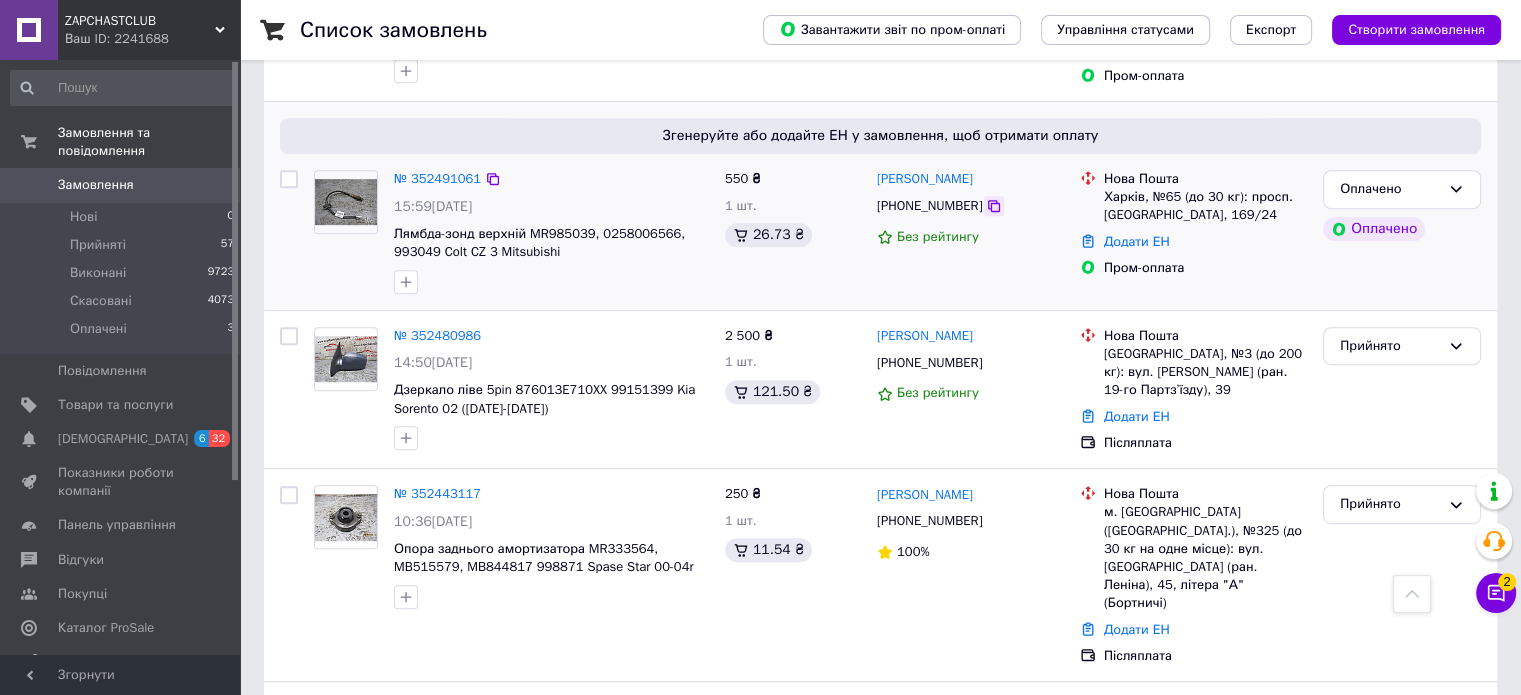 click 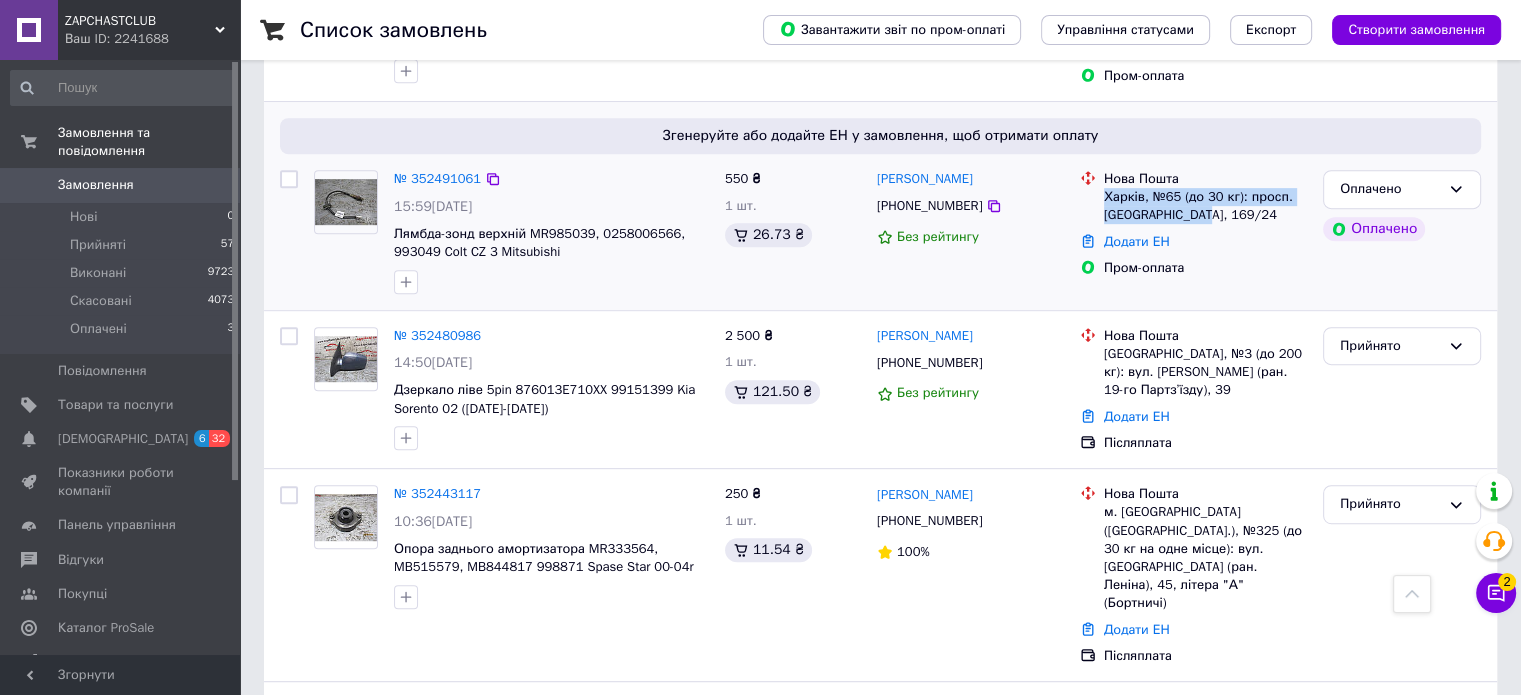 drag, startPoint x: 1214, startPoint y: 211, endPoint x: 1104, endPoint y: 195, distance: 111.15755 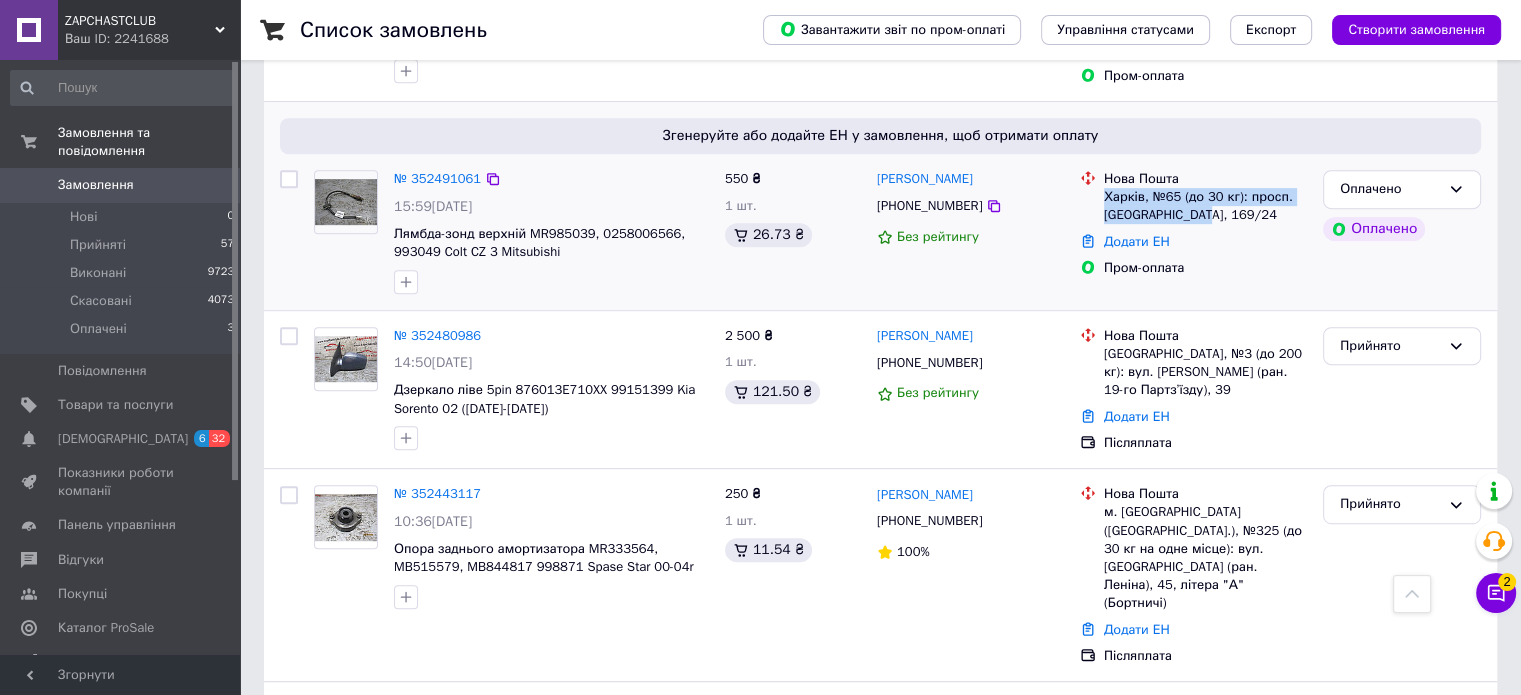 click on "Харків, №65 (до 30 кг): просп. [GEOGRAPHIC_DATA], 169/24" at bounding box center (1205, 206) 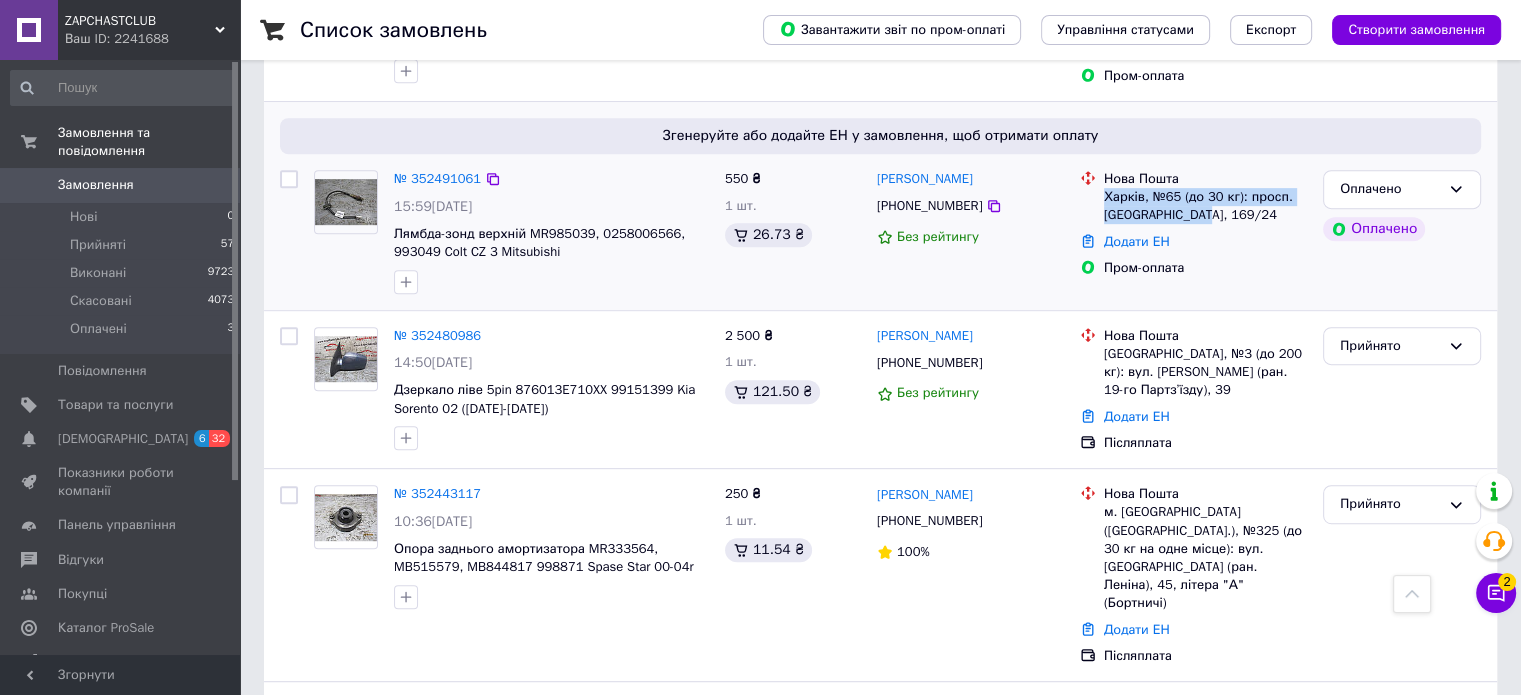 copy on "Харків, №65 (до 30 кг): просп. [GEOGRAPHIC_DATA], 169/24" 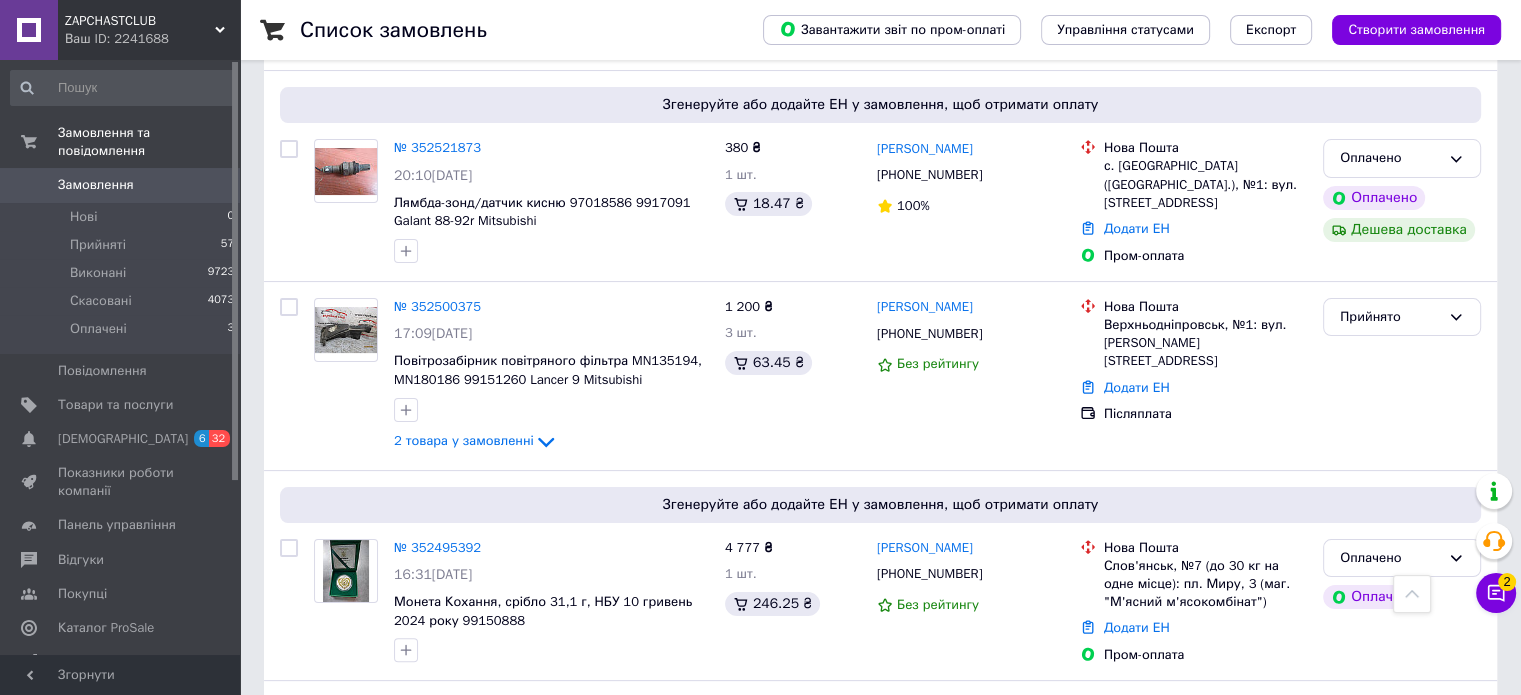 scroll, scrollTop: 300, scrollLeft: 0, axis: vertical 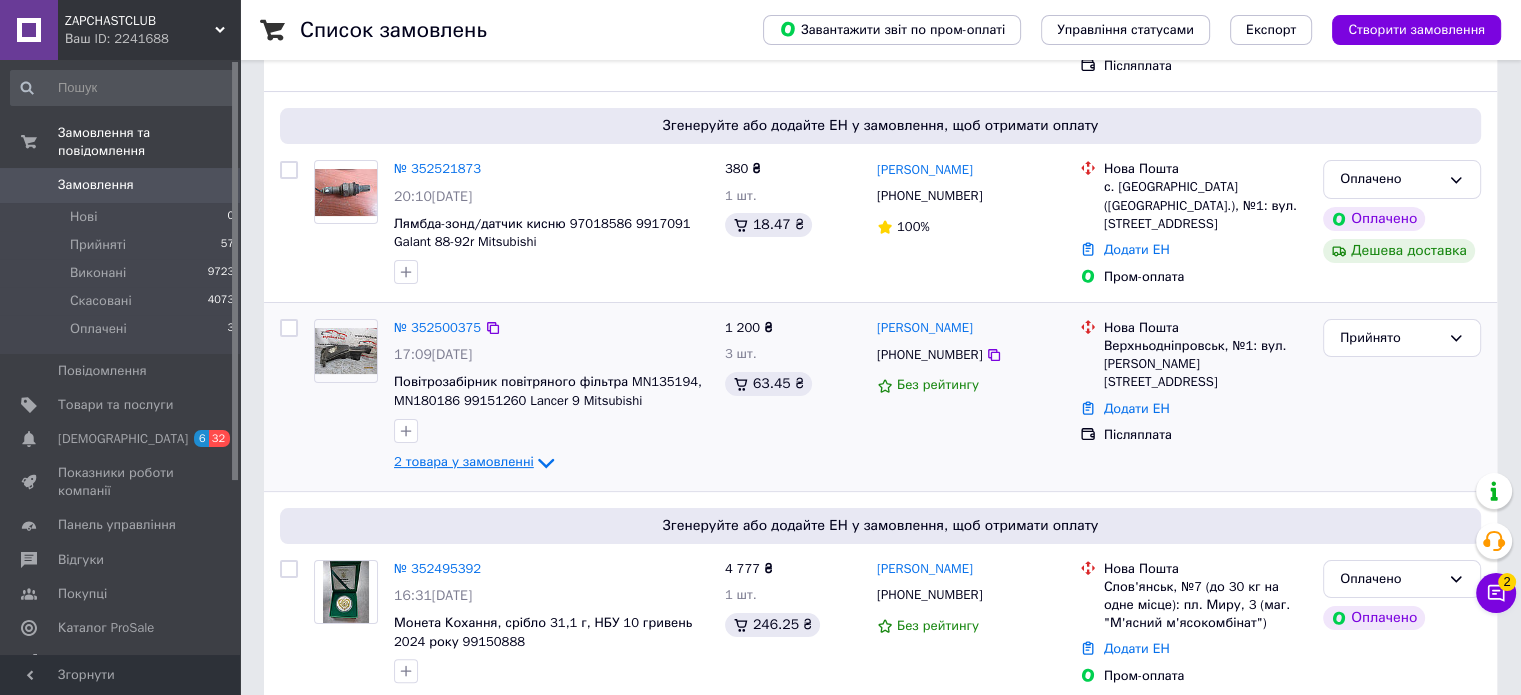 click 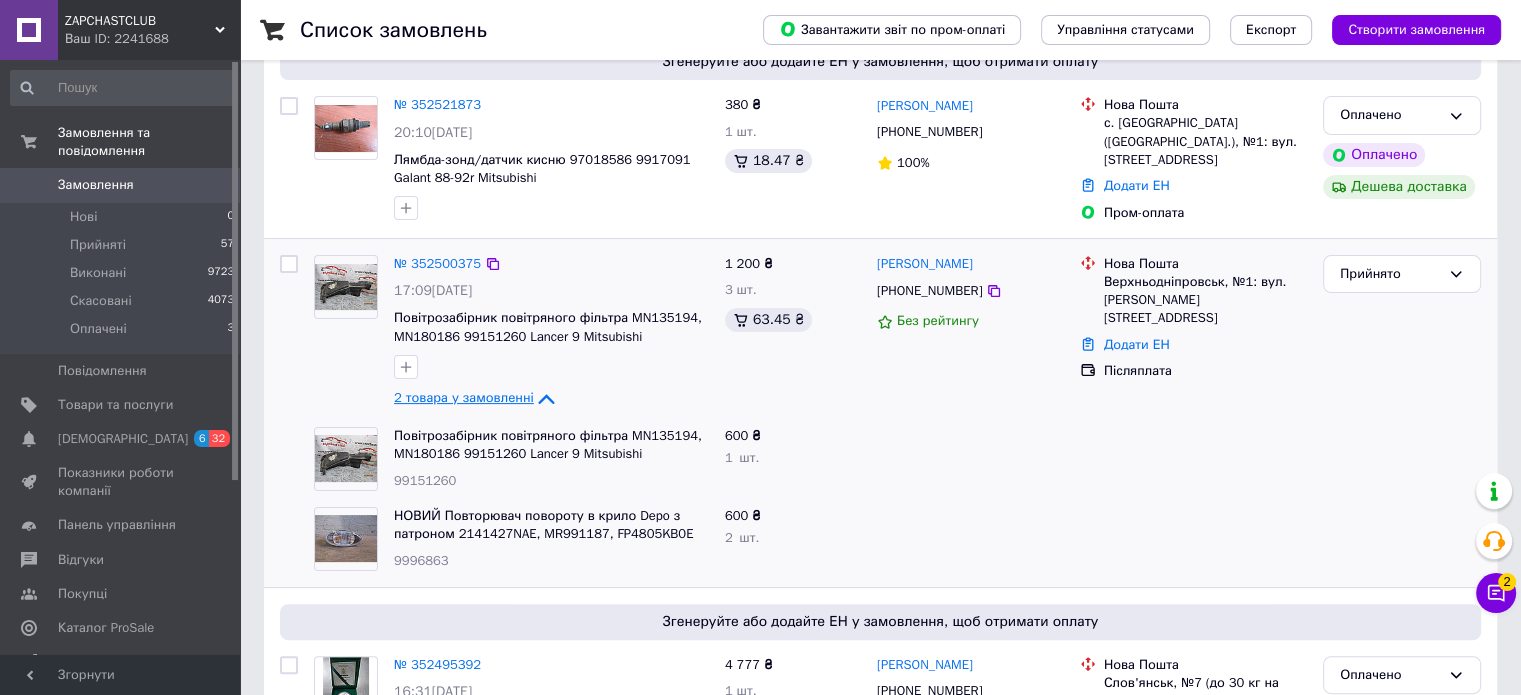 scroll, scrollTop: 400, scrollLeft: 0, axis: vertical 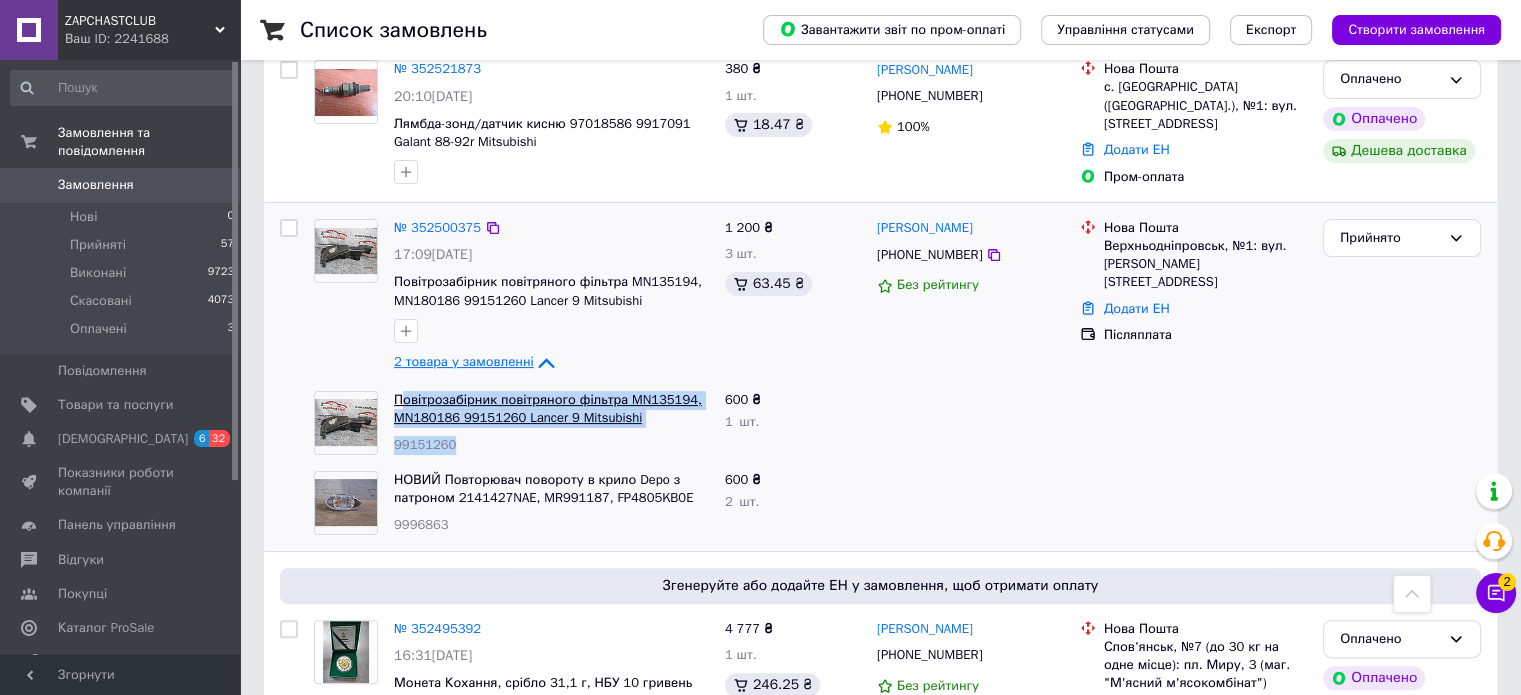 drag, startPoint x: 639, startPoint y: 427, endPoint x: 400, endPoint y: 405, distance: 240.01042 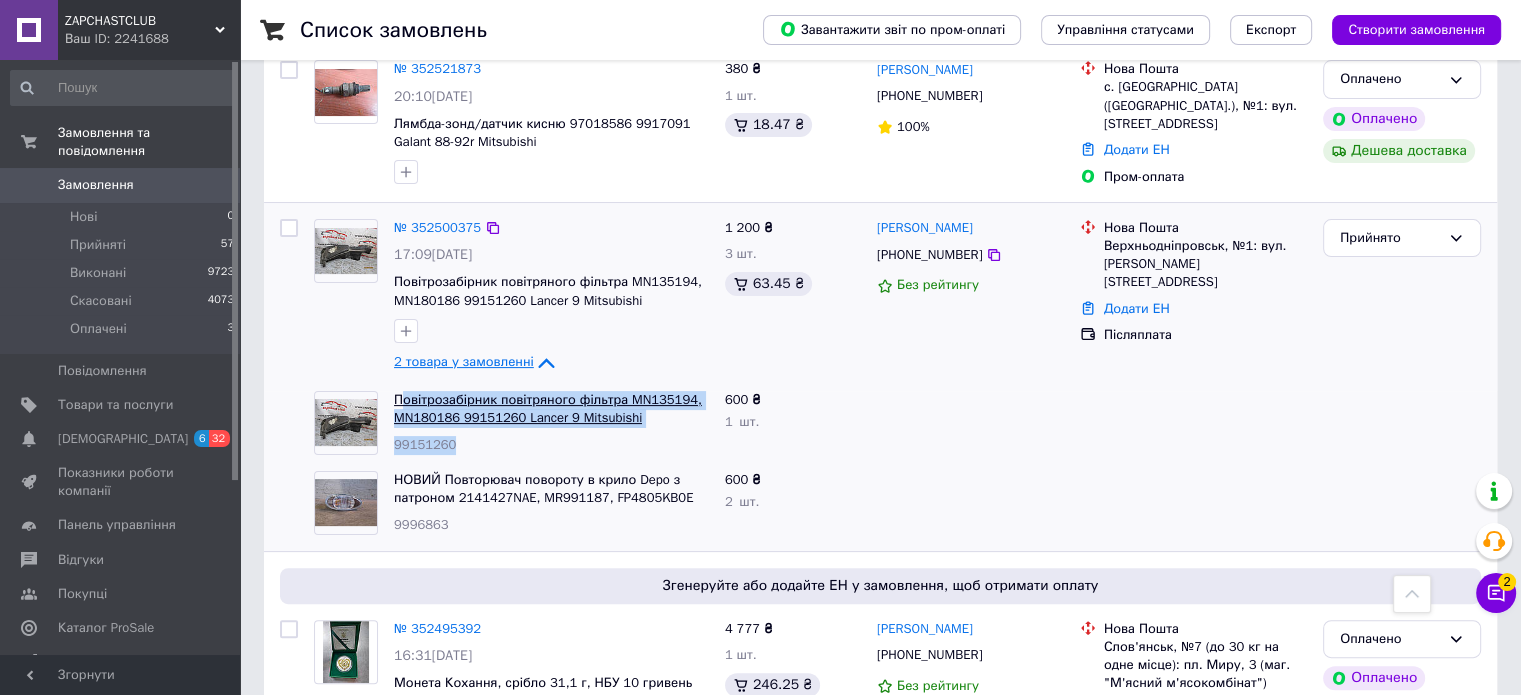 click on "Повітрозабірник повітряного фільтра MN135194, MN180186 99151260 Lancer 9 Mitsubishi 99151260" at bounding box center [551, 423] 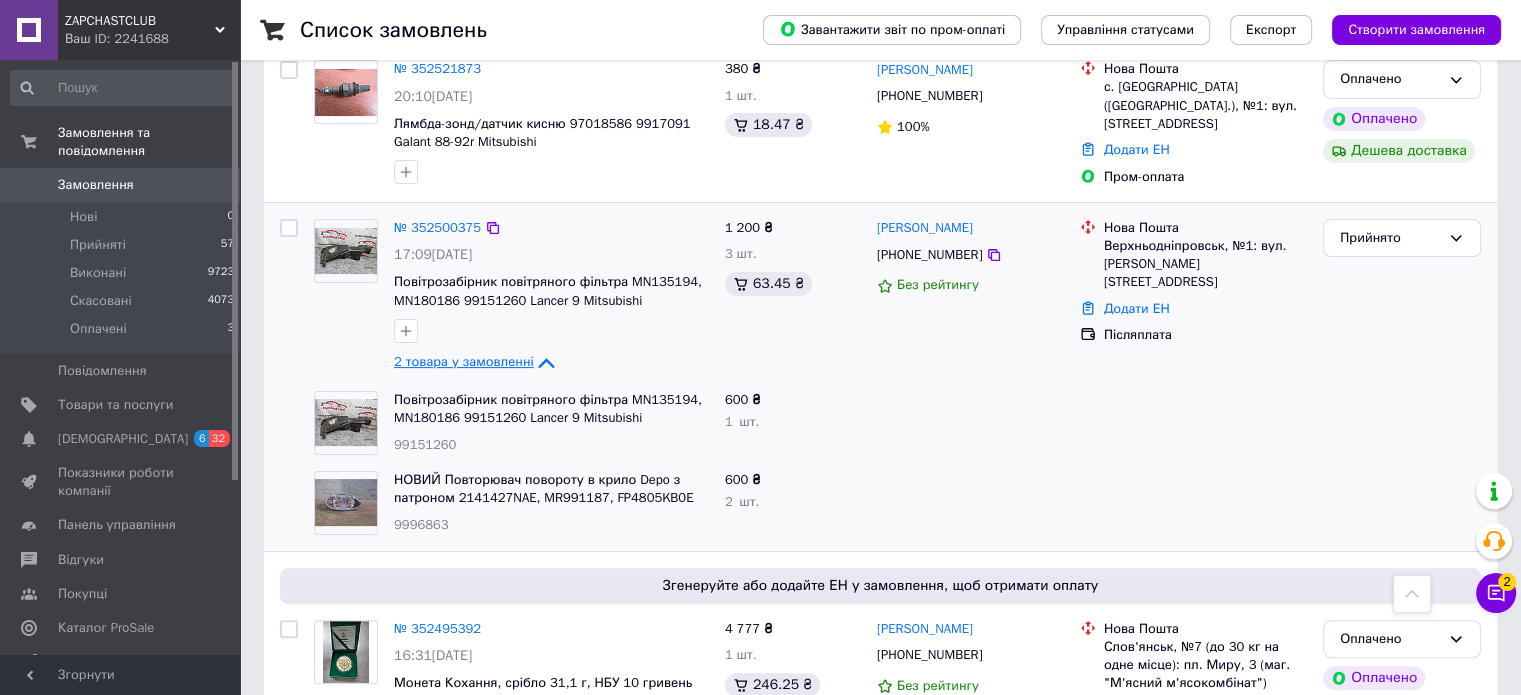 click at bounding box center (970, 423) 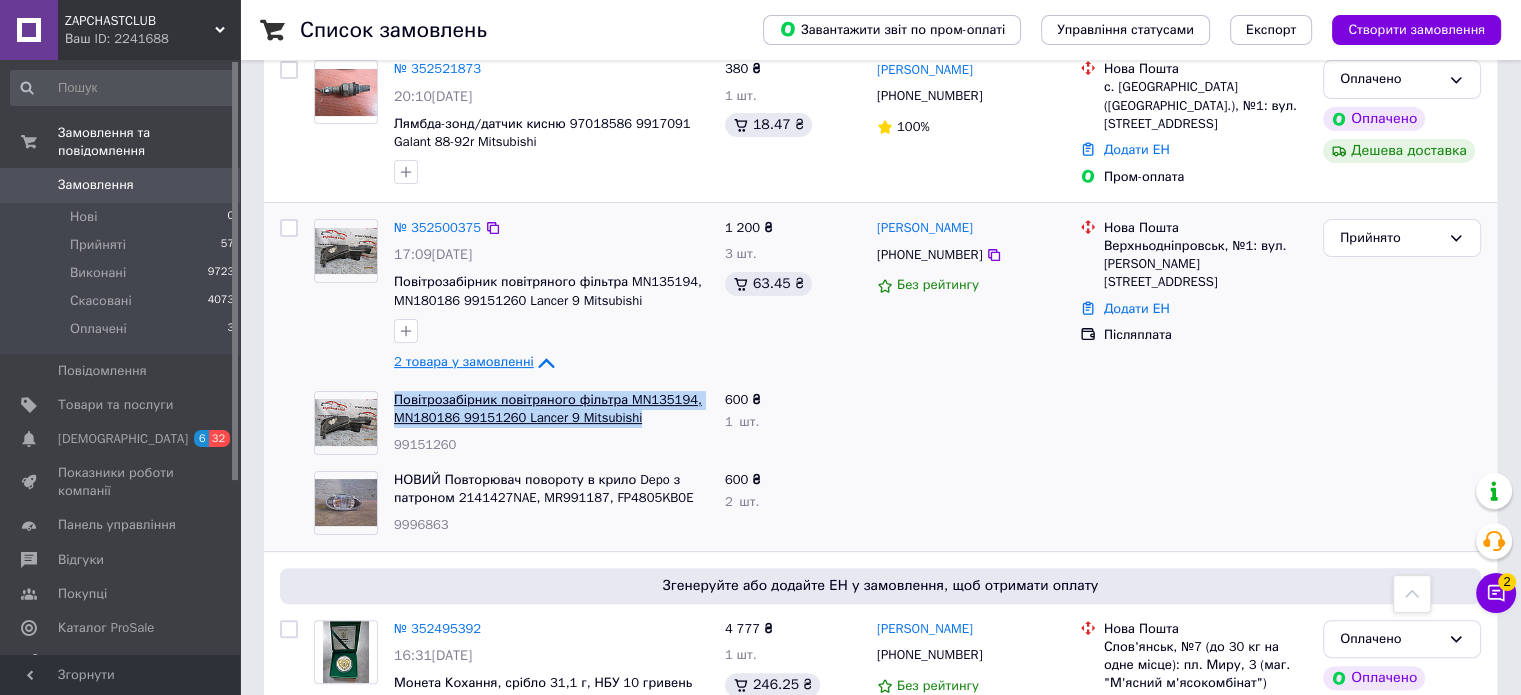 drag, startPoint x: 636, startPoint y: 415, endPoint x: 396, endPoint y: 398, distance: 240.60133 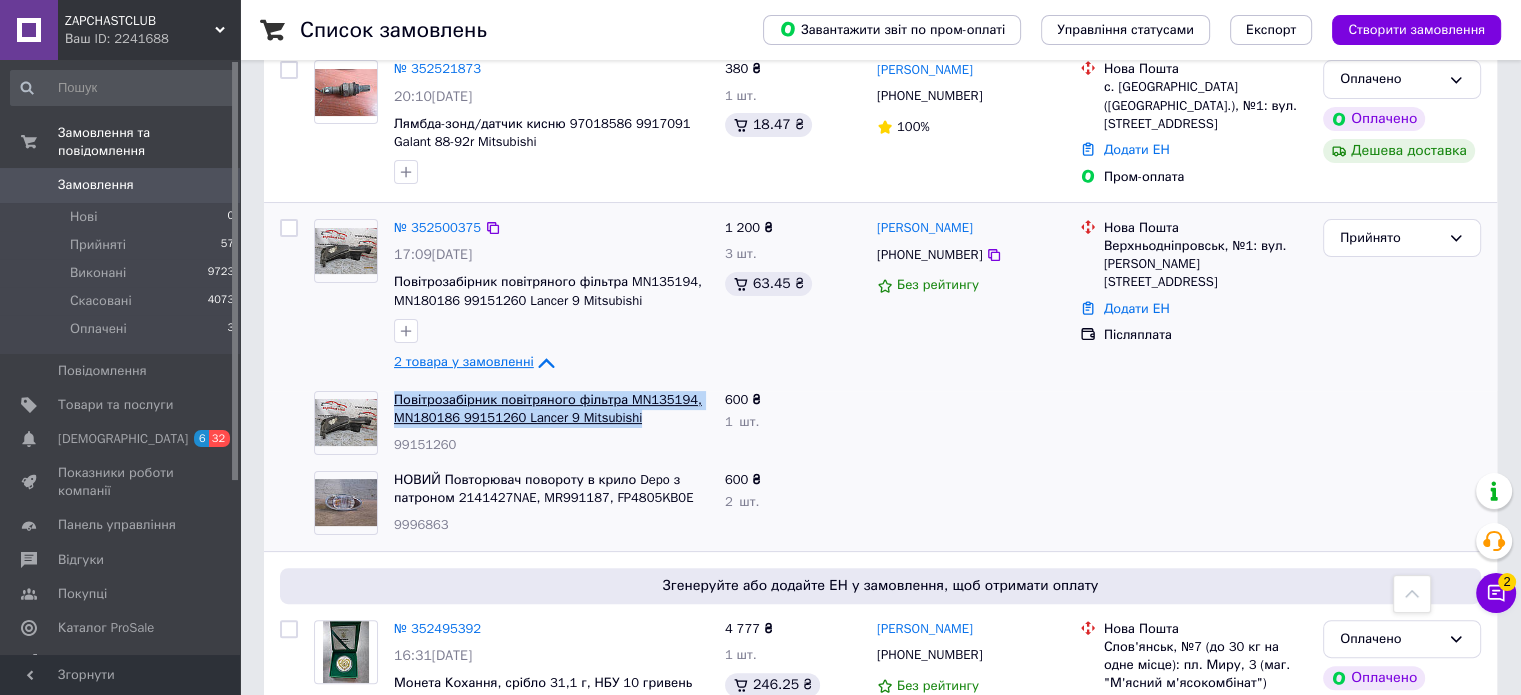click on "Повітрозабірник повітряного фільтра MN135194, MN180186 99151260 Lancer 9 Mitsubishi" at bounding box center (551, 409) 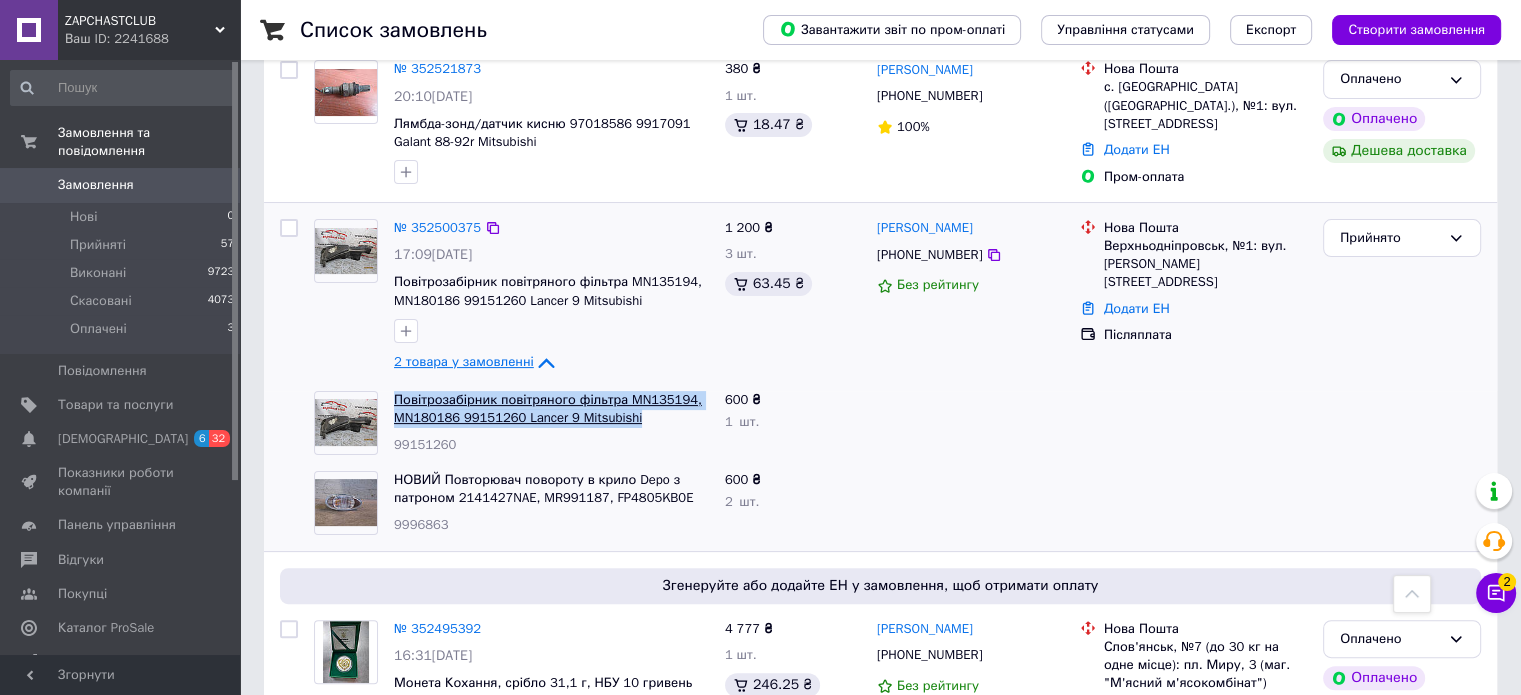 copy on "Повітрозабірник повітряного фільтра MN135194, MN180186 99151260 Lancer 9 Mitsubishi" 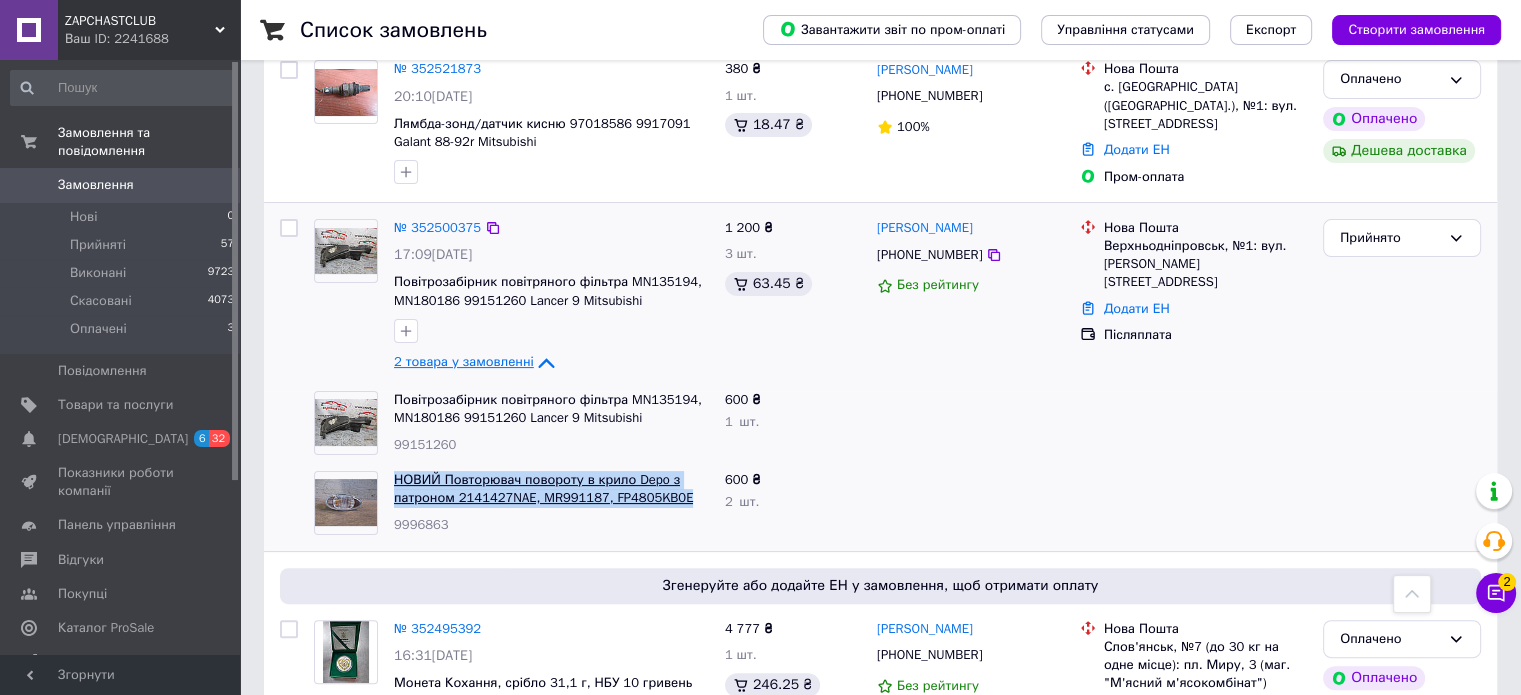 drag, startPoint x: 680, startPoint y: 496, endPoint x: 393, endPoint y: 484, distance: 287.25076 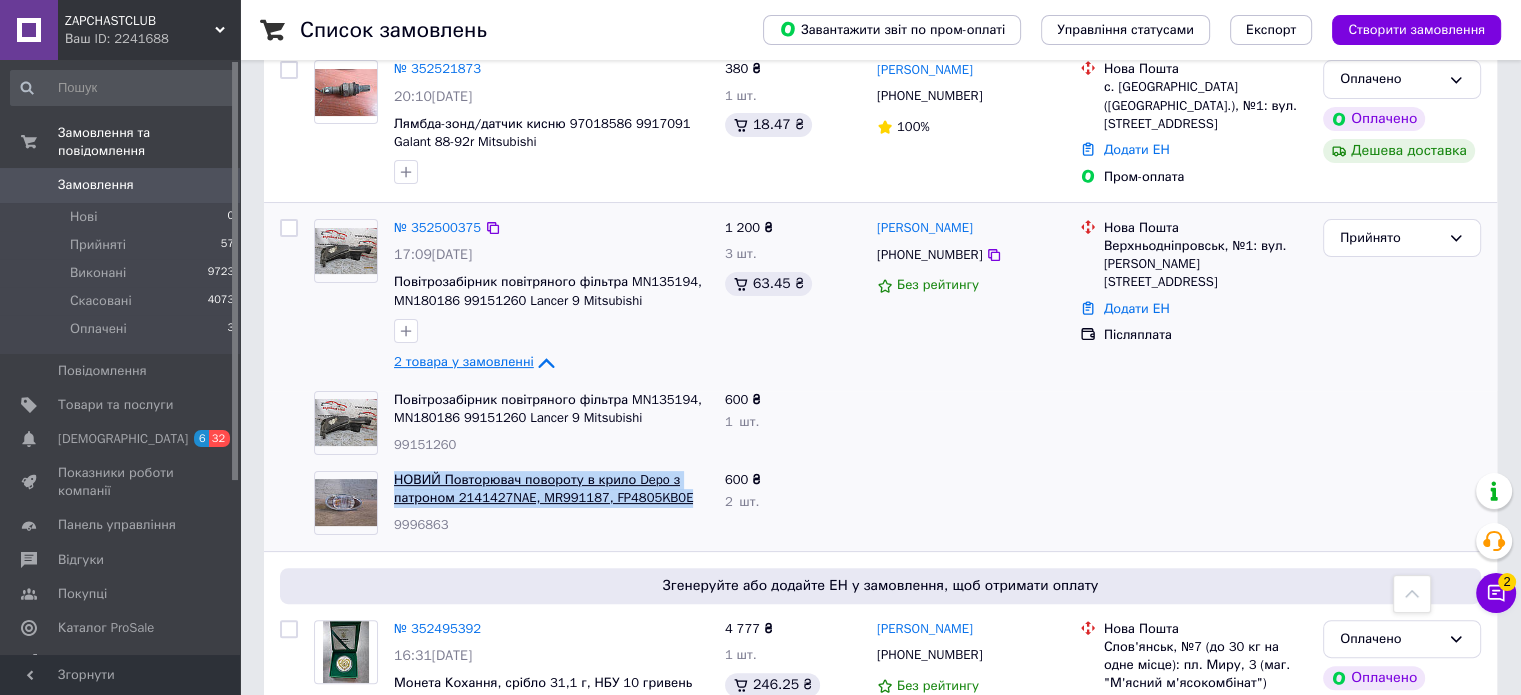click on "НОВИЙ Повторювач повороту в крило Depo з патроном 2141427NAE, MR991187, FP4805KB0E 9996863 Lancer 9 Mitsubishi" at bounding box center [551, 489] 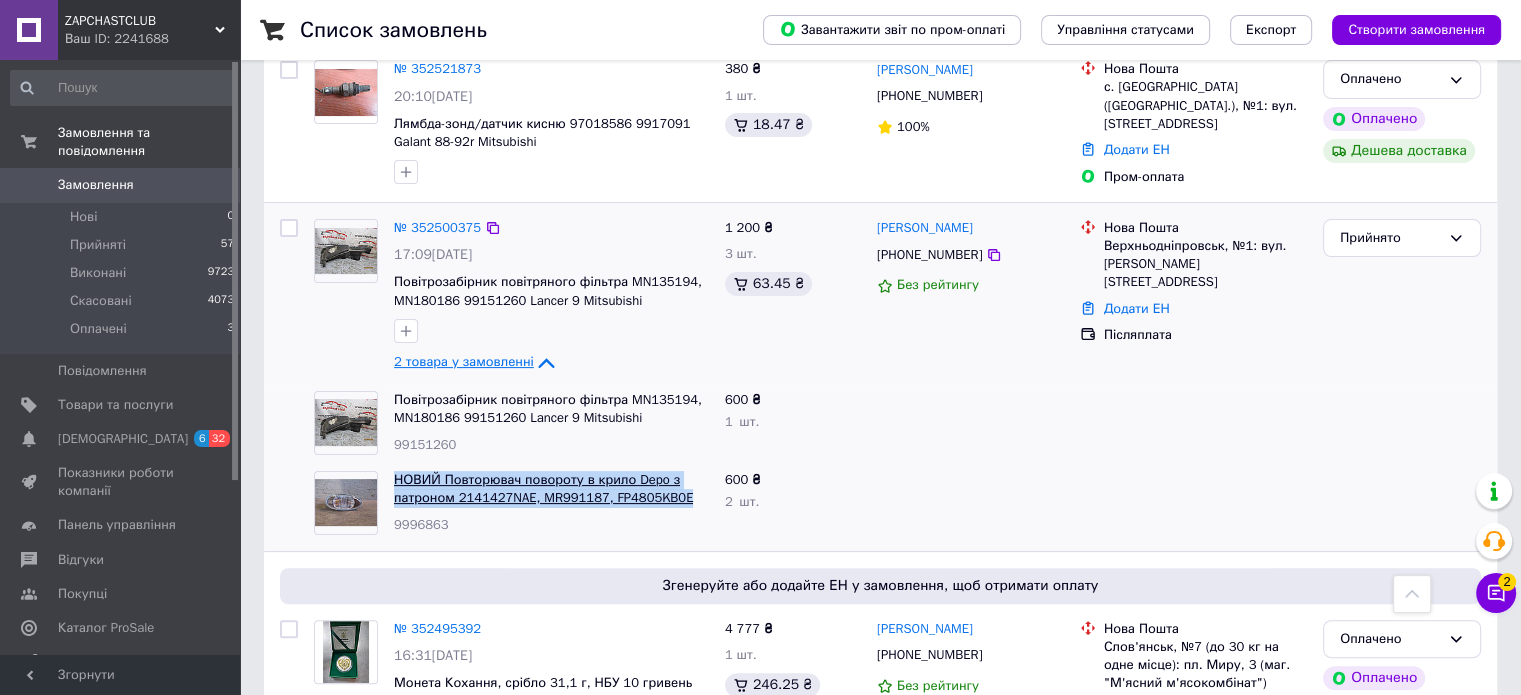copy on "НОВИЙ Повторювач повороту в крило Depo з патроном 2141427NAE, MR991187, FP4805KB0E" 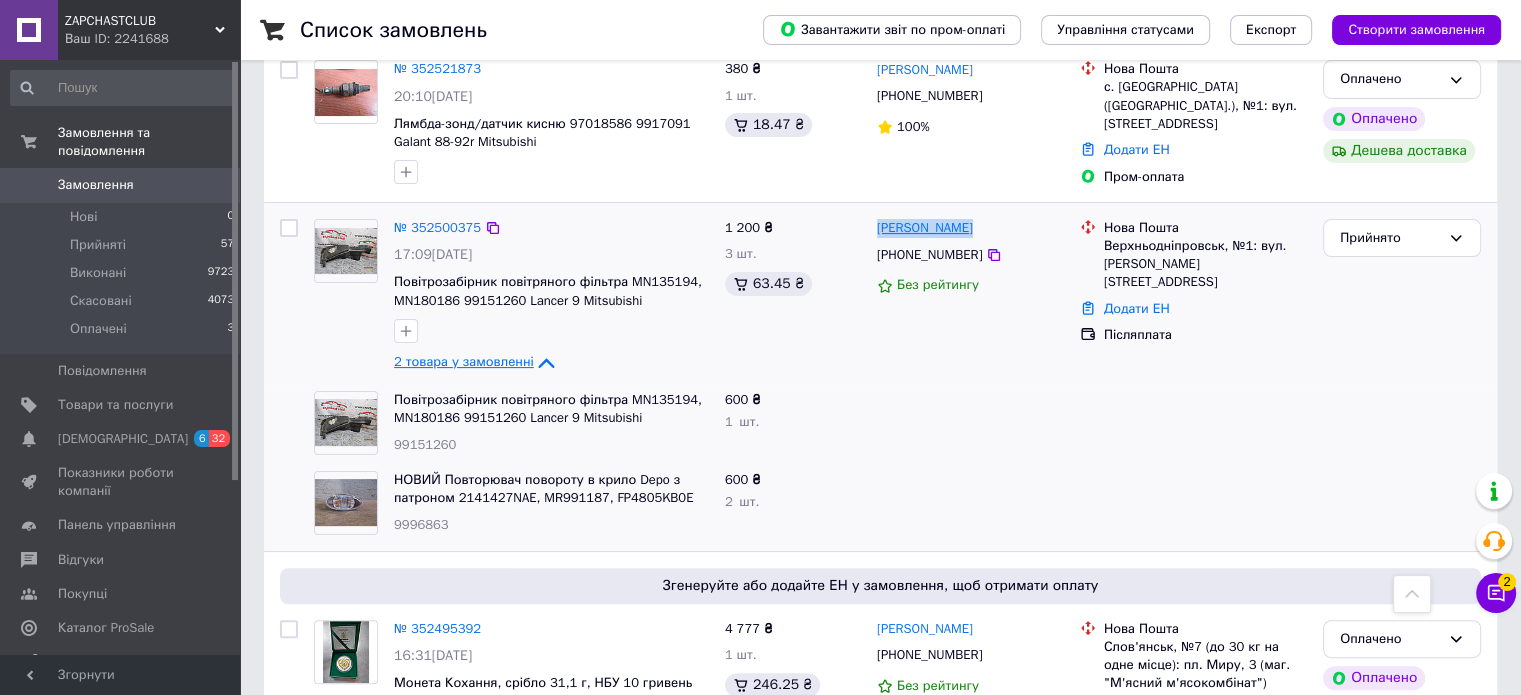 drag, startPoint x: 972, startPoint y: 228, endPoint x: 884, endPoint y: 223, distance: 88.14193 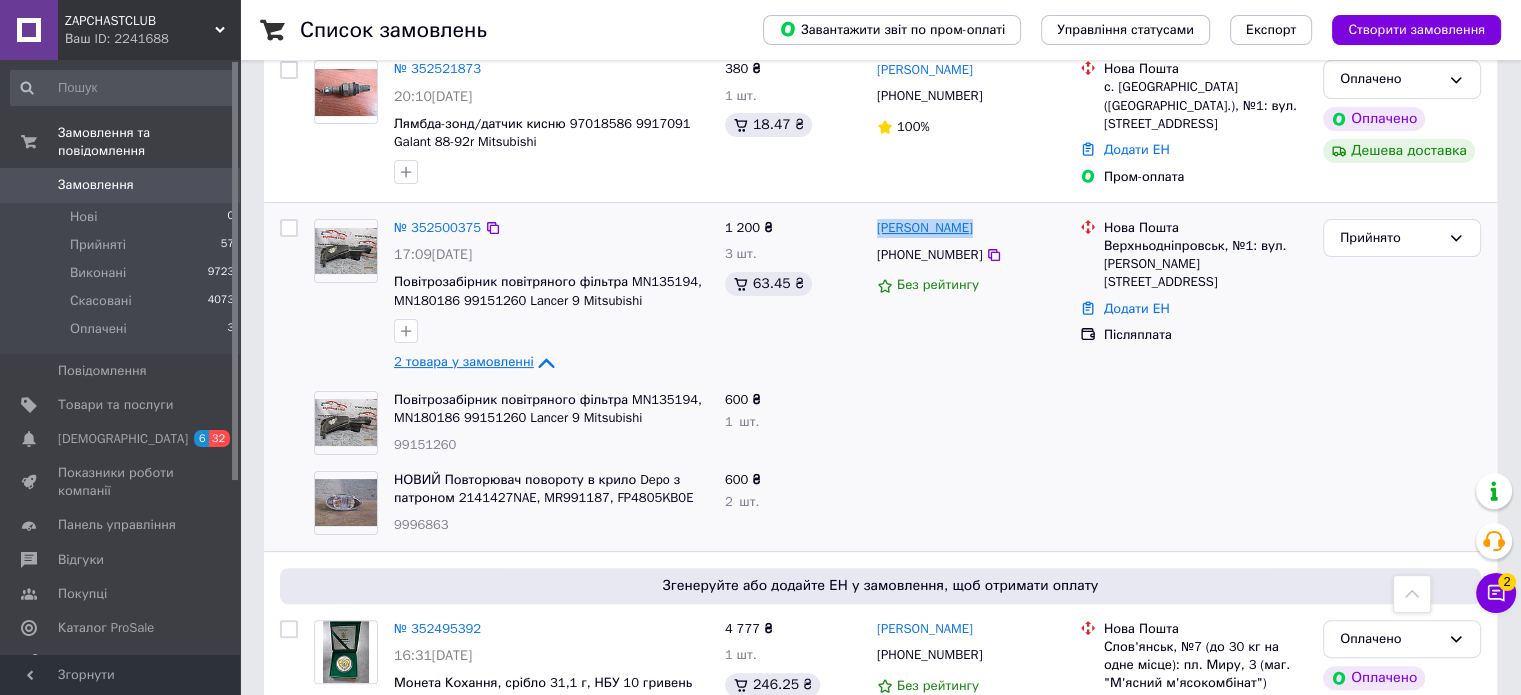 click on "[PERSON_NAME]" at bounding box center [970, 228] 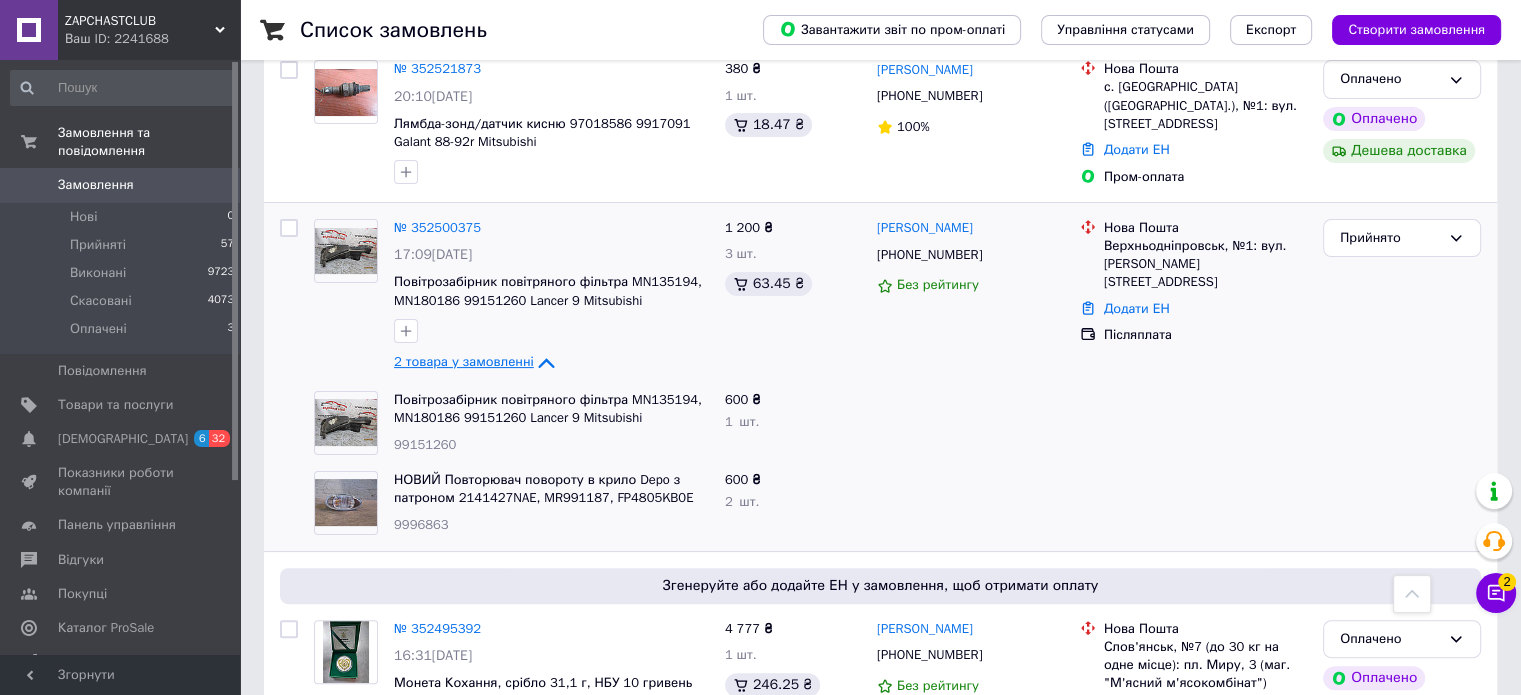 drag, startPoint x: 885, startPoint y: 223, endPoint x: 1355, endPoint y: 475, distance: 533.2954 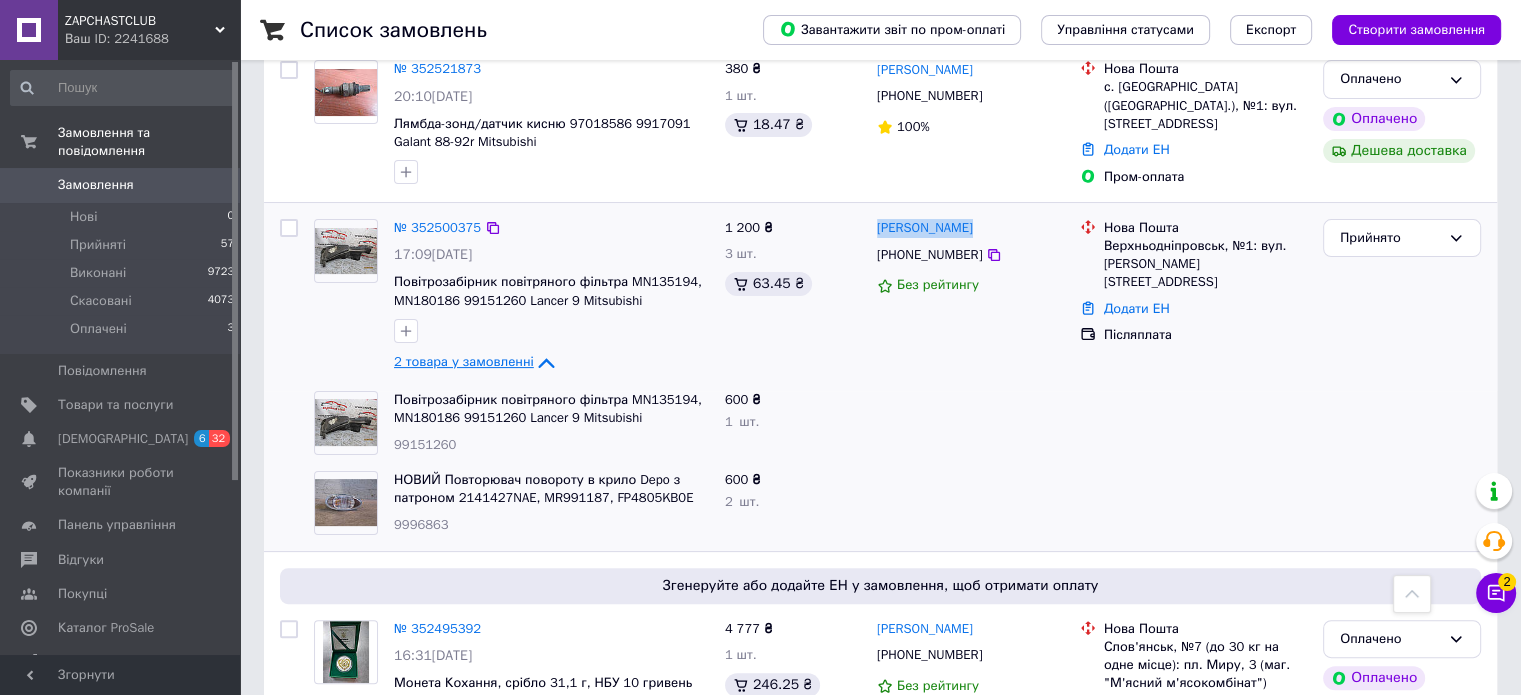 drag, startPoint x: 968, startPoint y: 228, endPoint x: 873, endPoint y: 229, distance: 95.005264 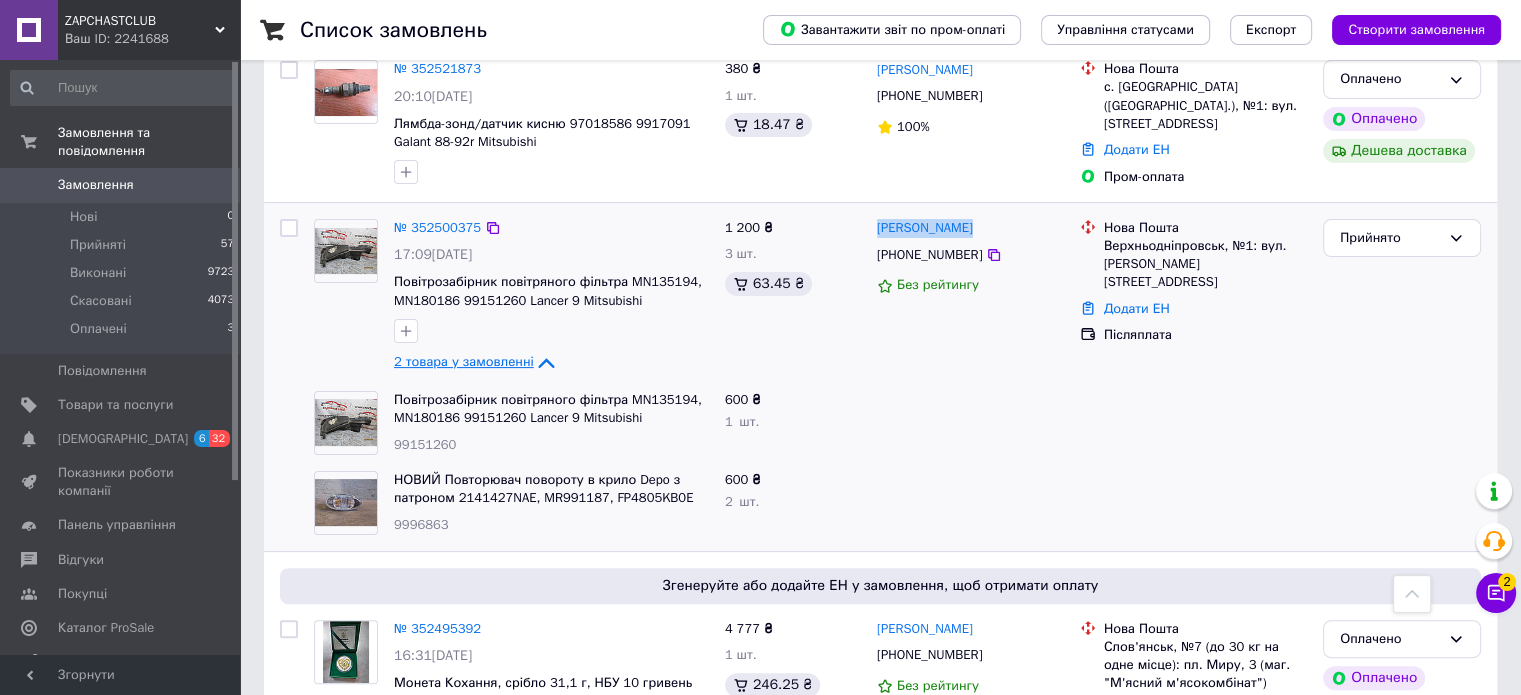 click on "[PERSON_NAME] [PHONE_NUMBER] Без рейтингу" at bounding box center [970, 297] 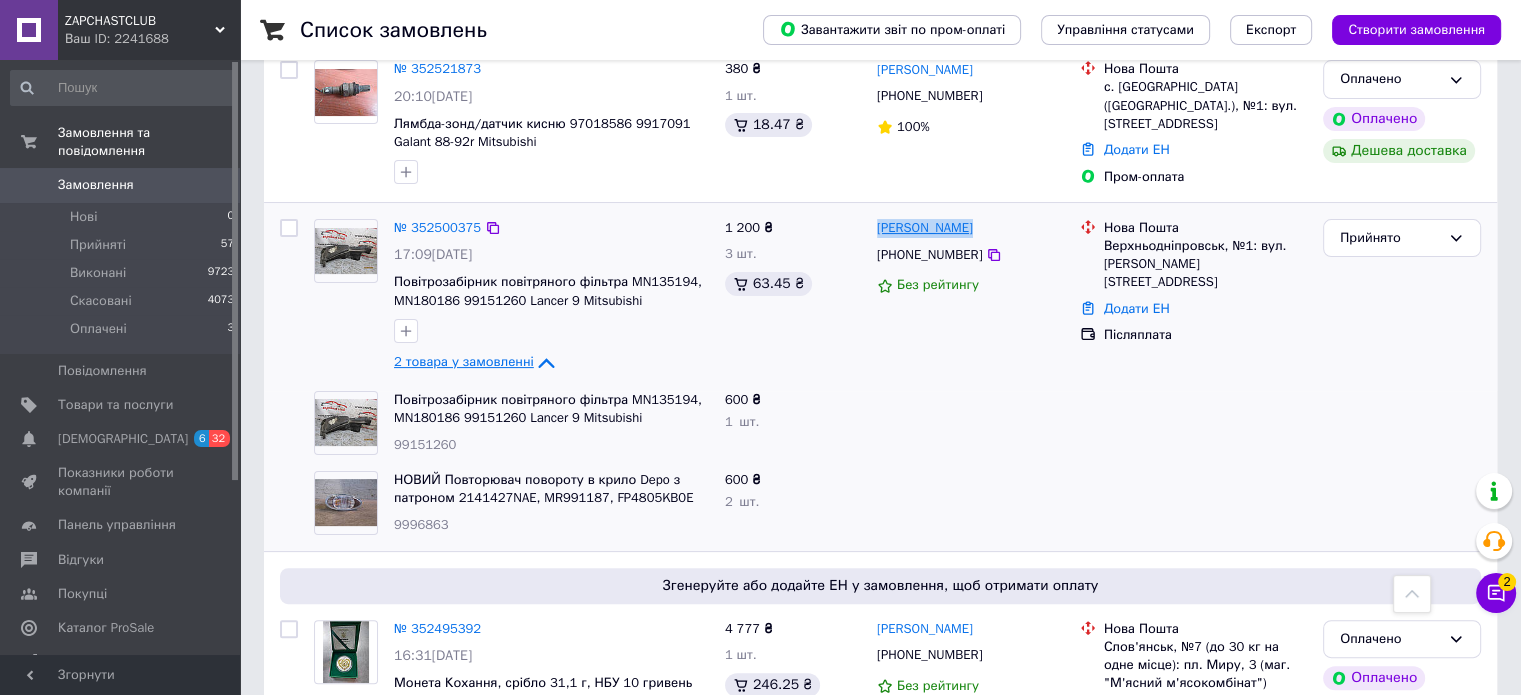 copy on "[PERSON_NAME]" 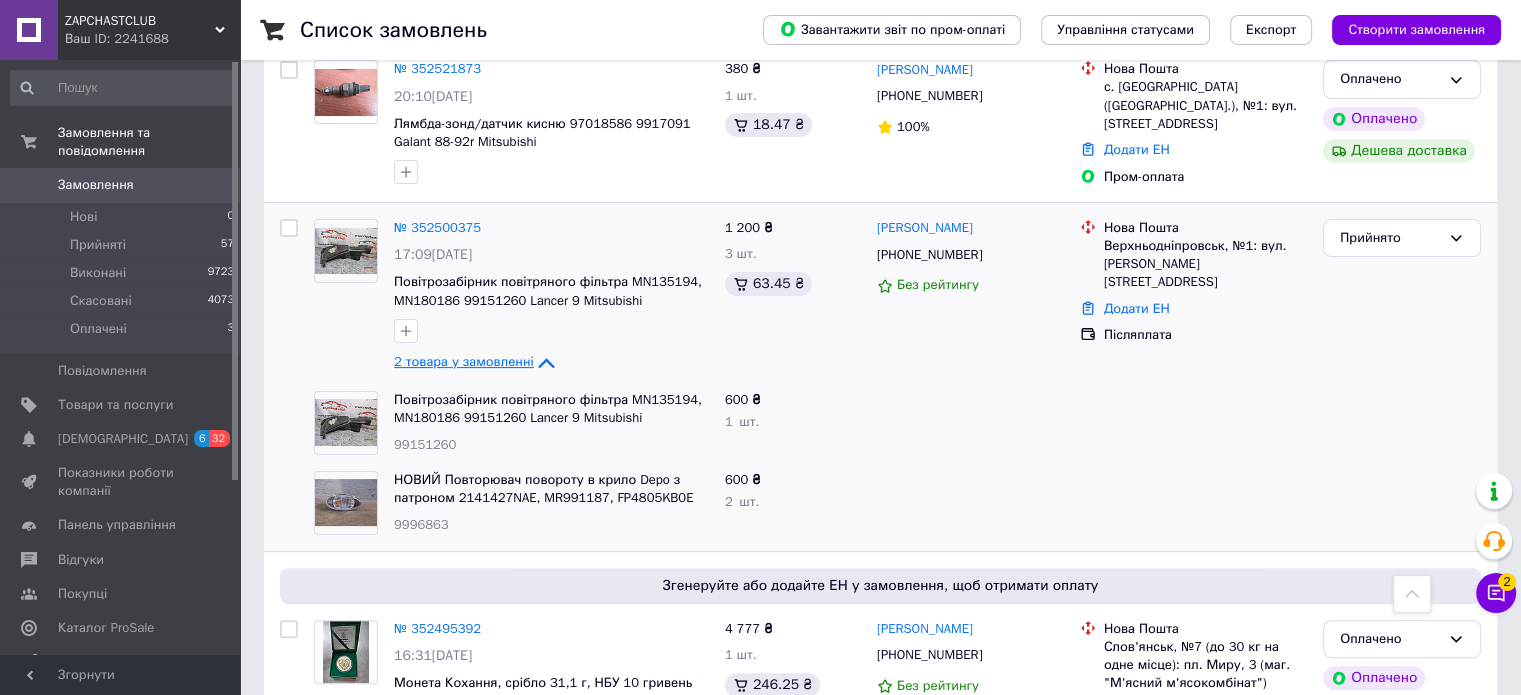 click 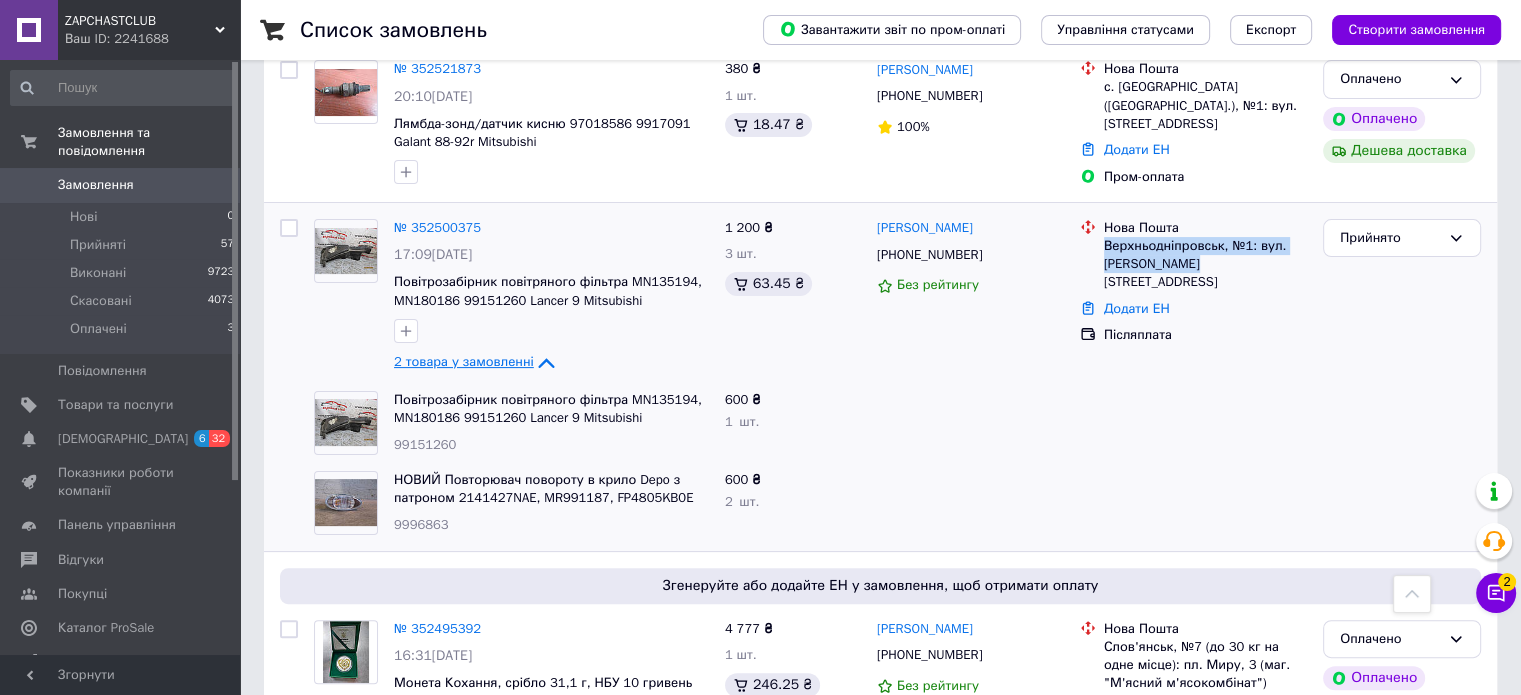 drag, startPoint x: 1180, startPoint y: 264, endPoint x: 1105, endPoint y: 239, distance: 79.05694 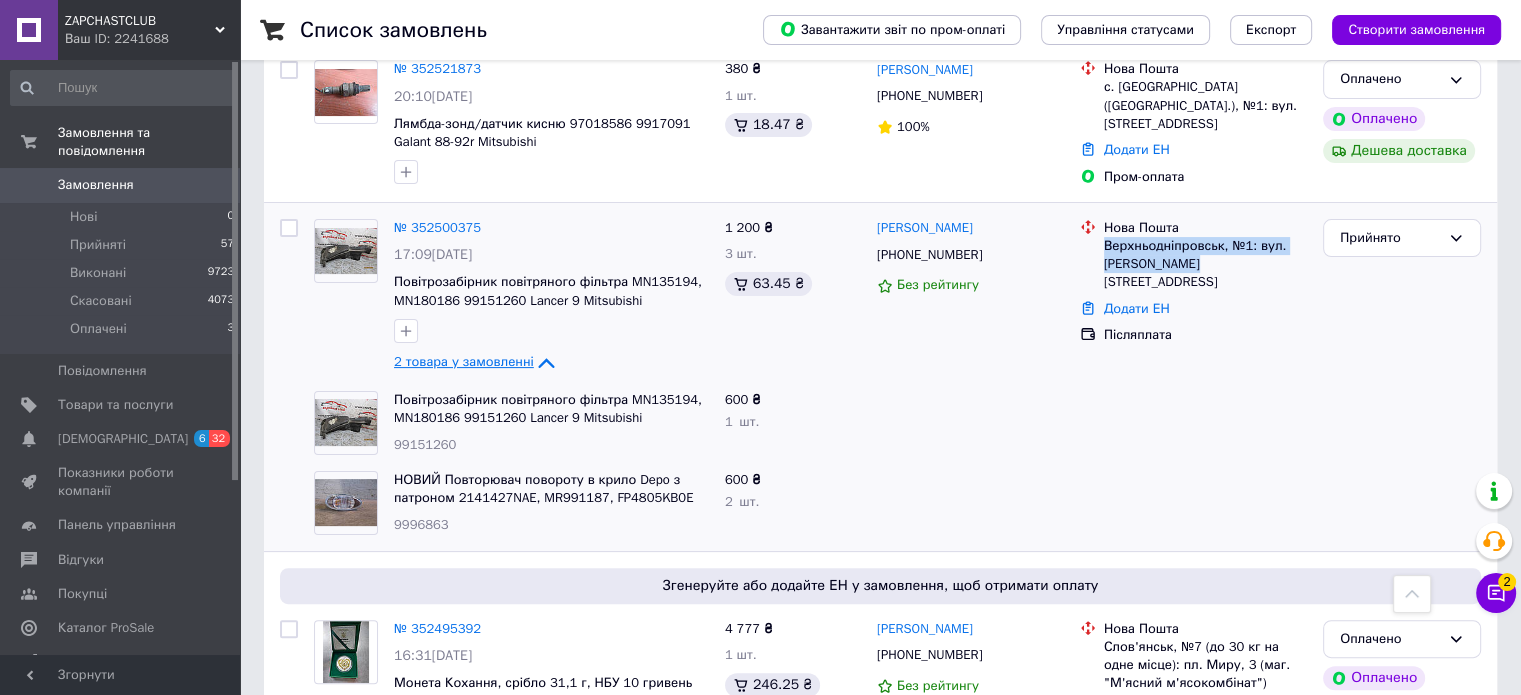 click on "Верхньодніпровськ, №1: вул. [PERSON_NAME][STREET_ADDRESS]" at bounding box center (1205, 264) 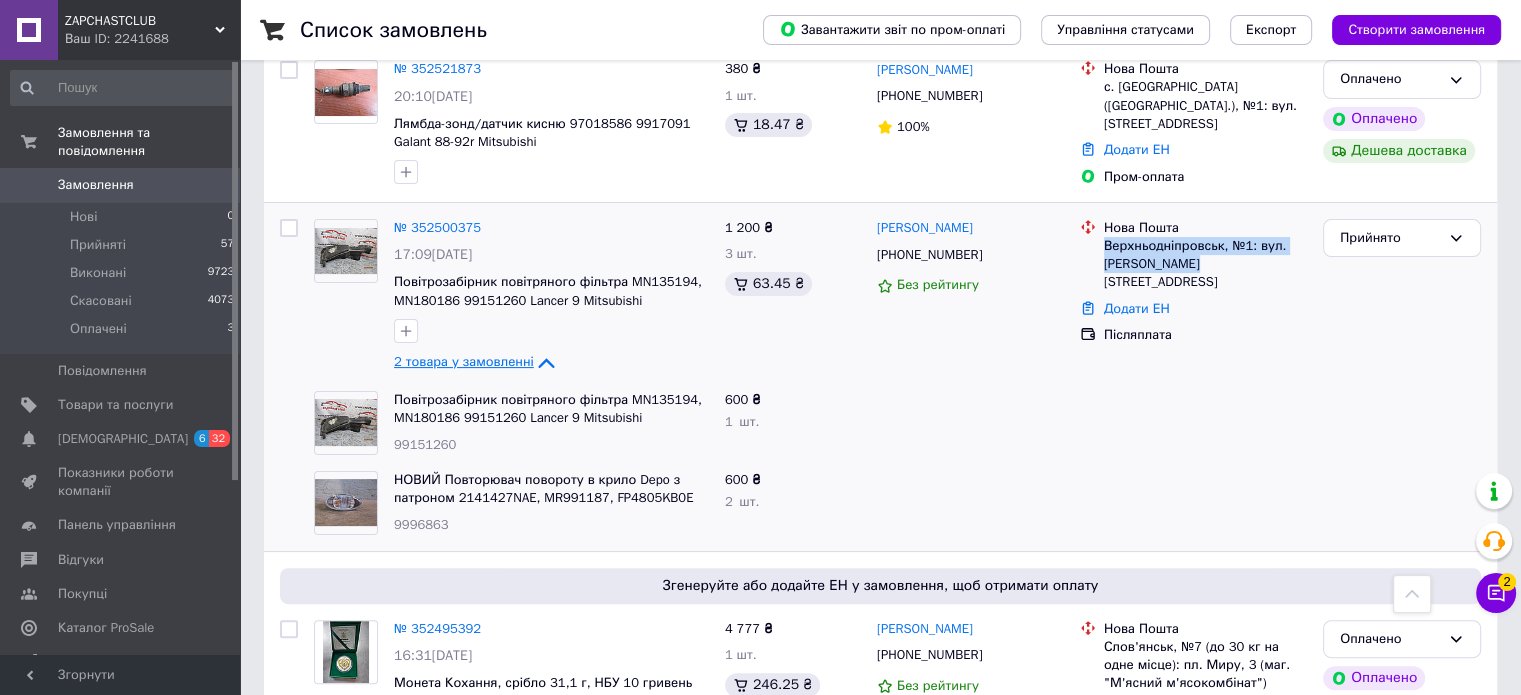 copy on "Верхньодніпровськ, №1: вул. [PERSON_NAME][STREET_ADDRESS]" 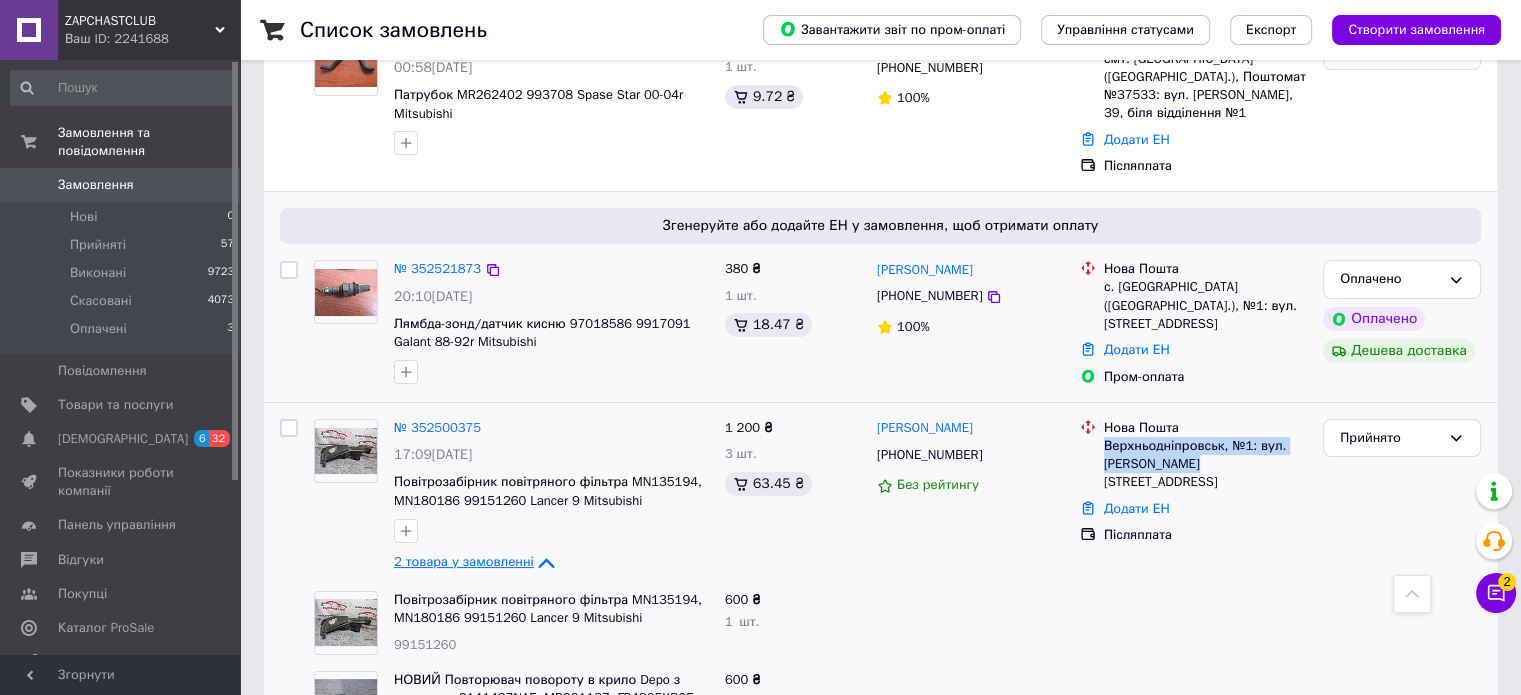 scroll, scrollTop: 200, scrollLeft: 0, axis: vertical 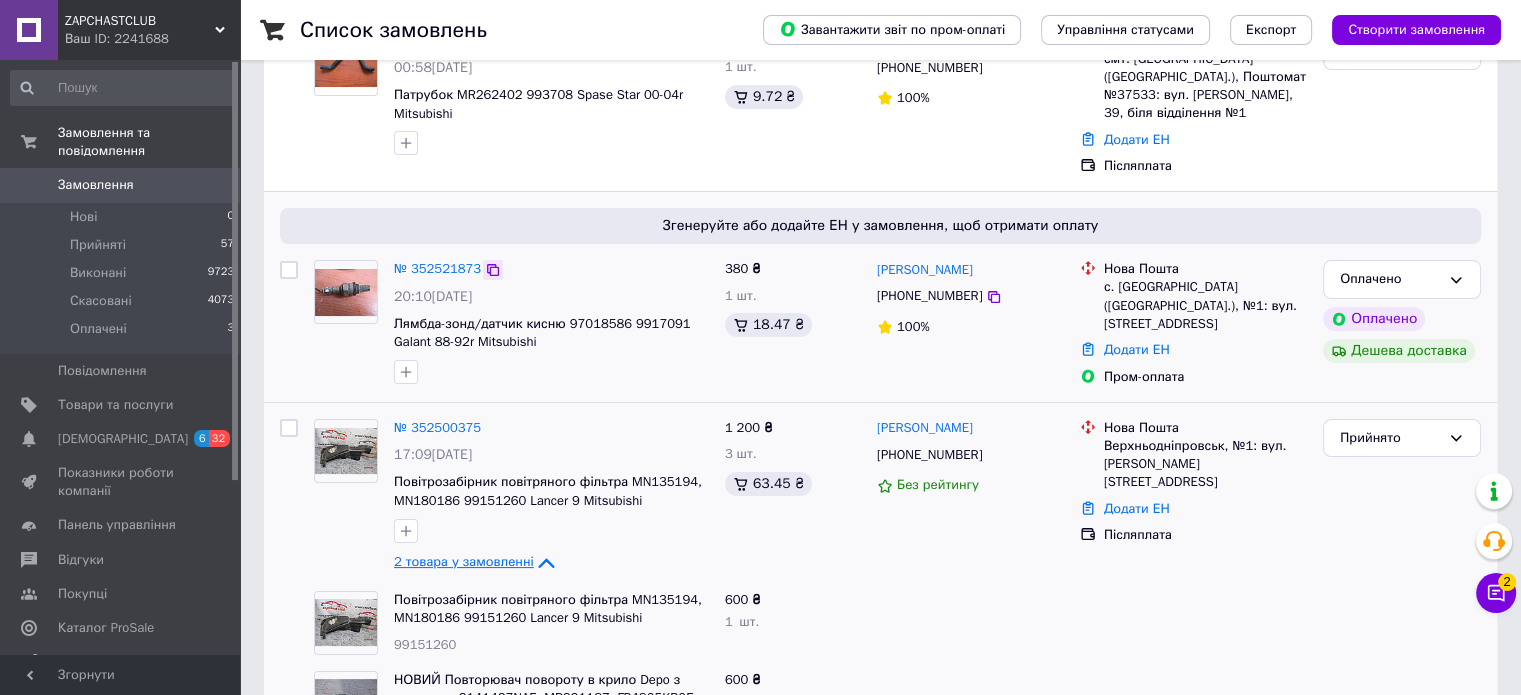 click 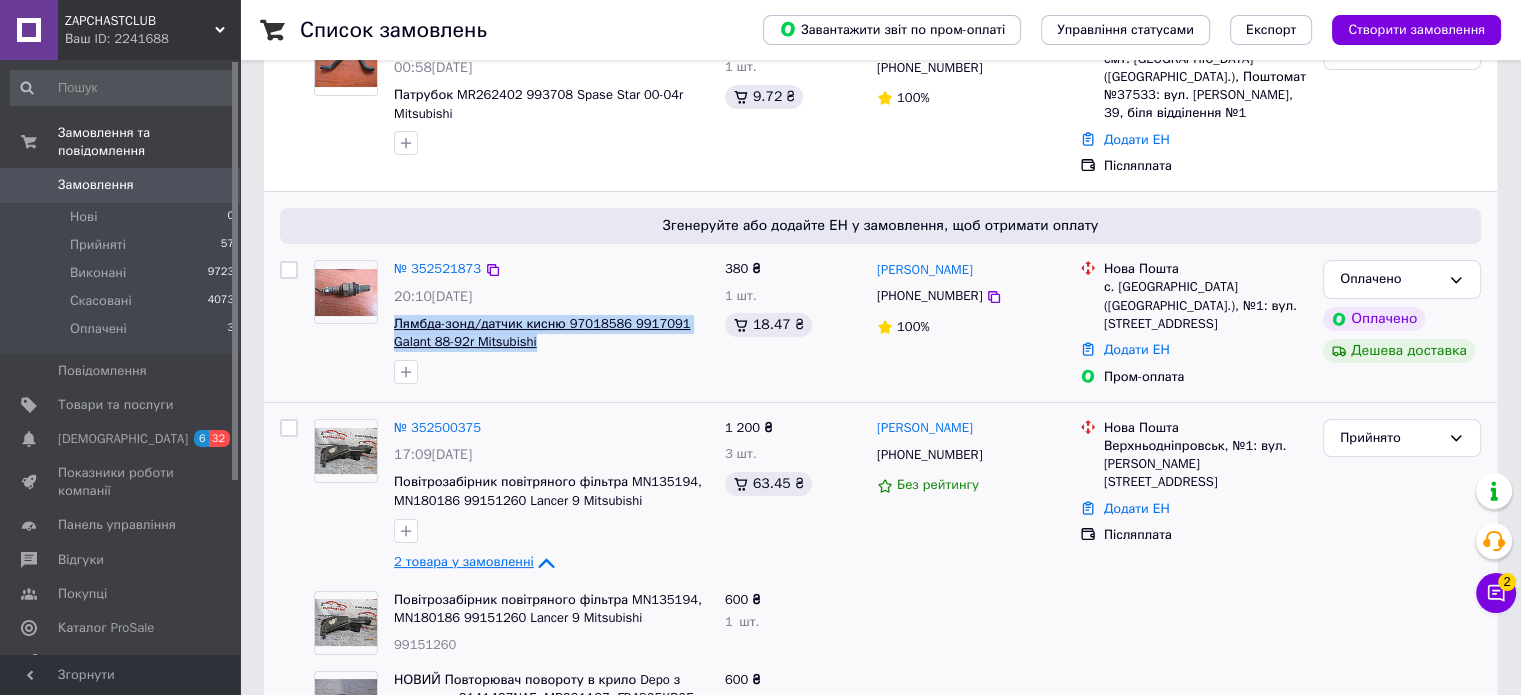 drag, startPoint x: 552, startPoint y: 337, endPoint x: 396, endPoint y: 322, distance: 156.7195 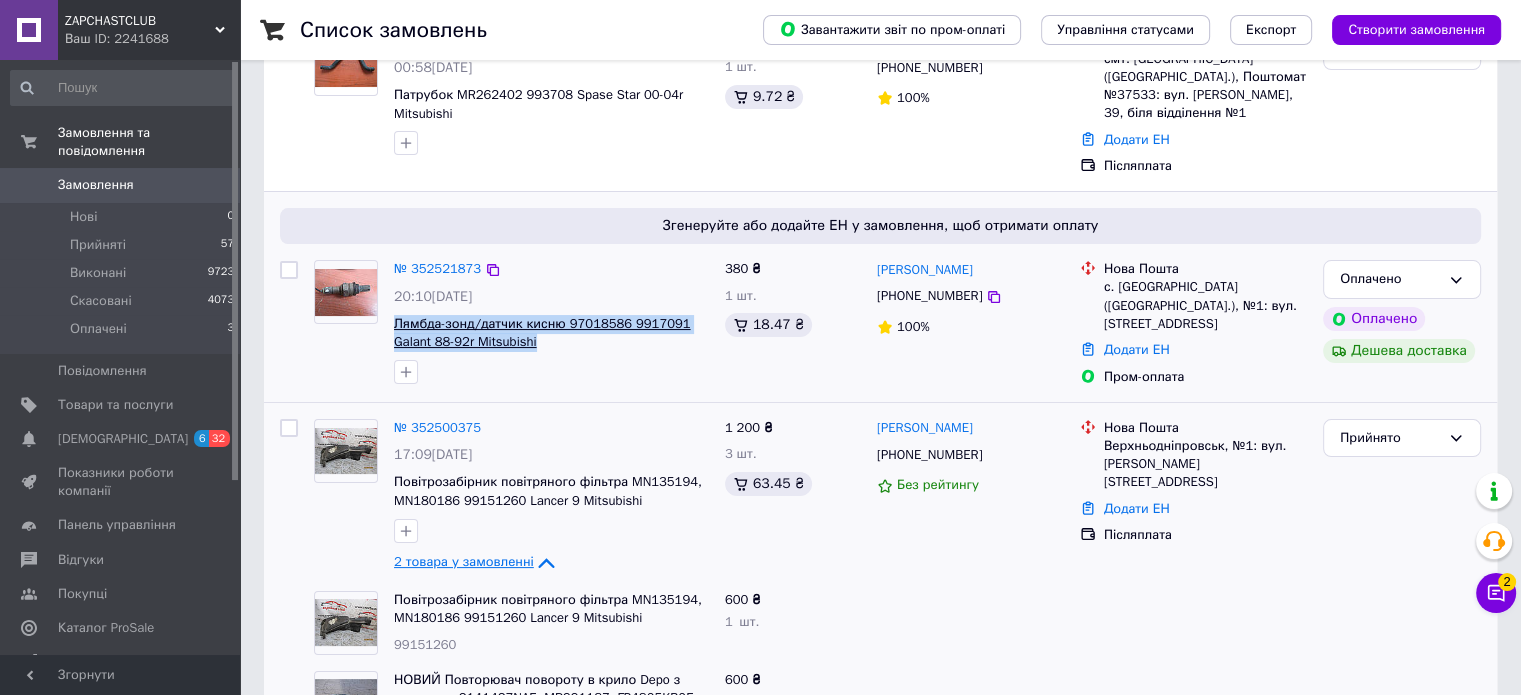click on "Лямбда-зонд/датчик кисню 97018586 9917091 Galant 88-92r Mitsubishi" at bounding box center (551, 333) 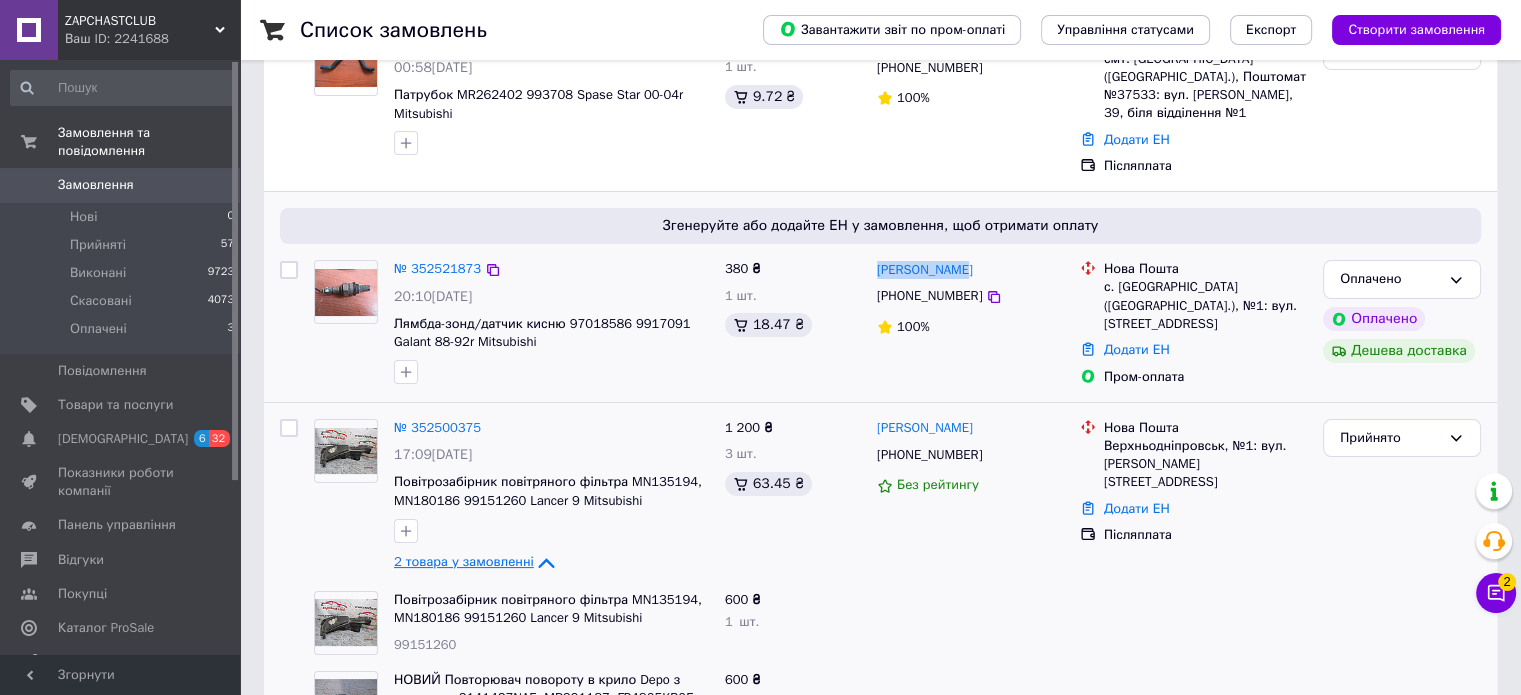 drag, startPoint x: 960, startPoint y: 275, endPoint x: 876, endPoint y: 264, distance: 84.71718 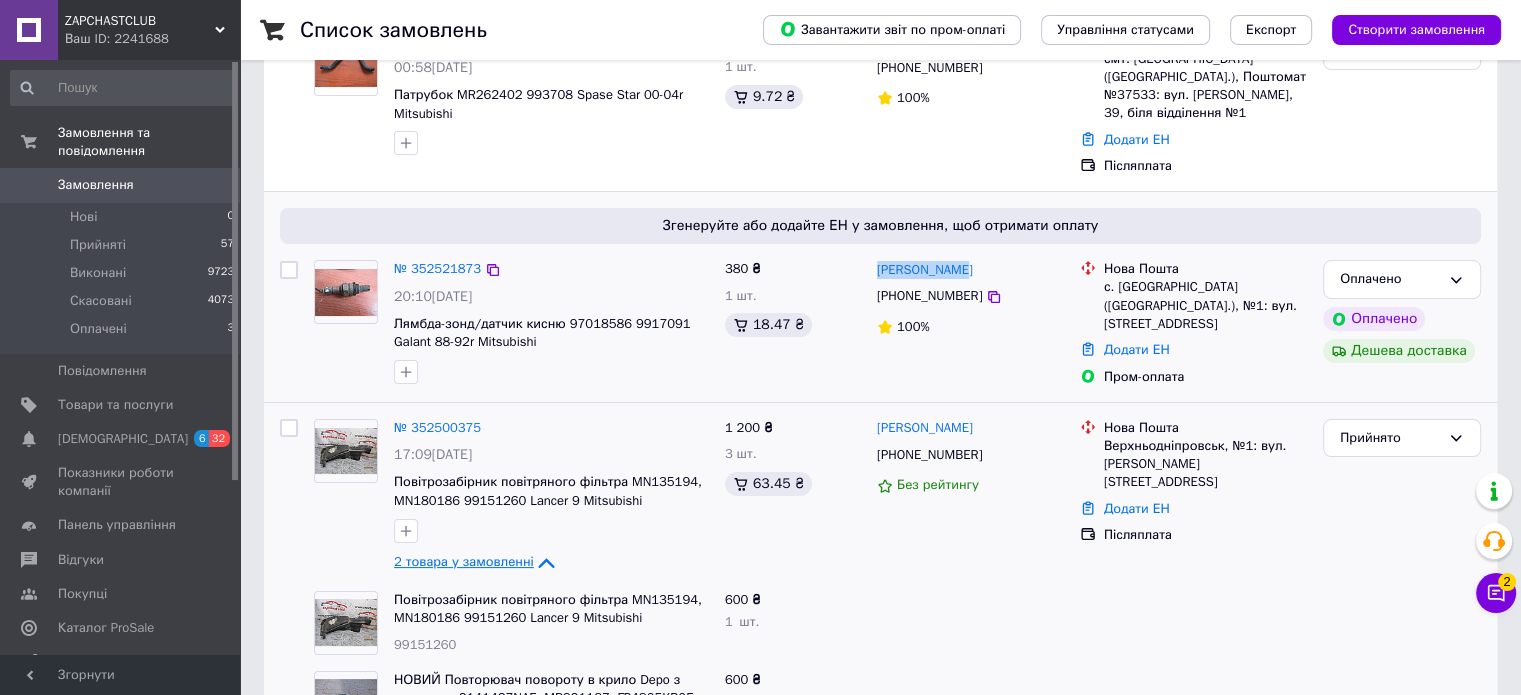 click on "[PERSON_NAME]" at bounding box center (970, 269) 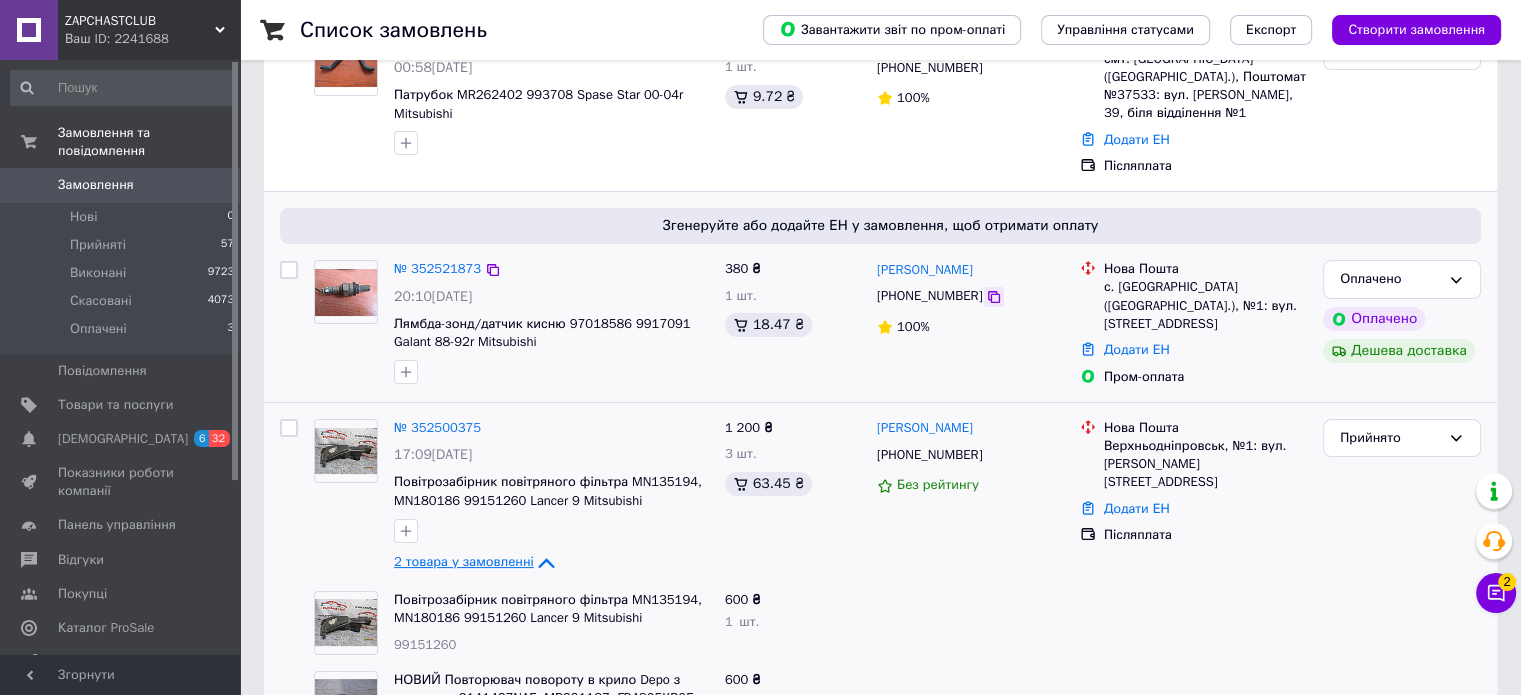 click 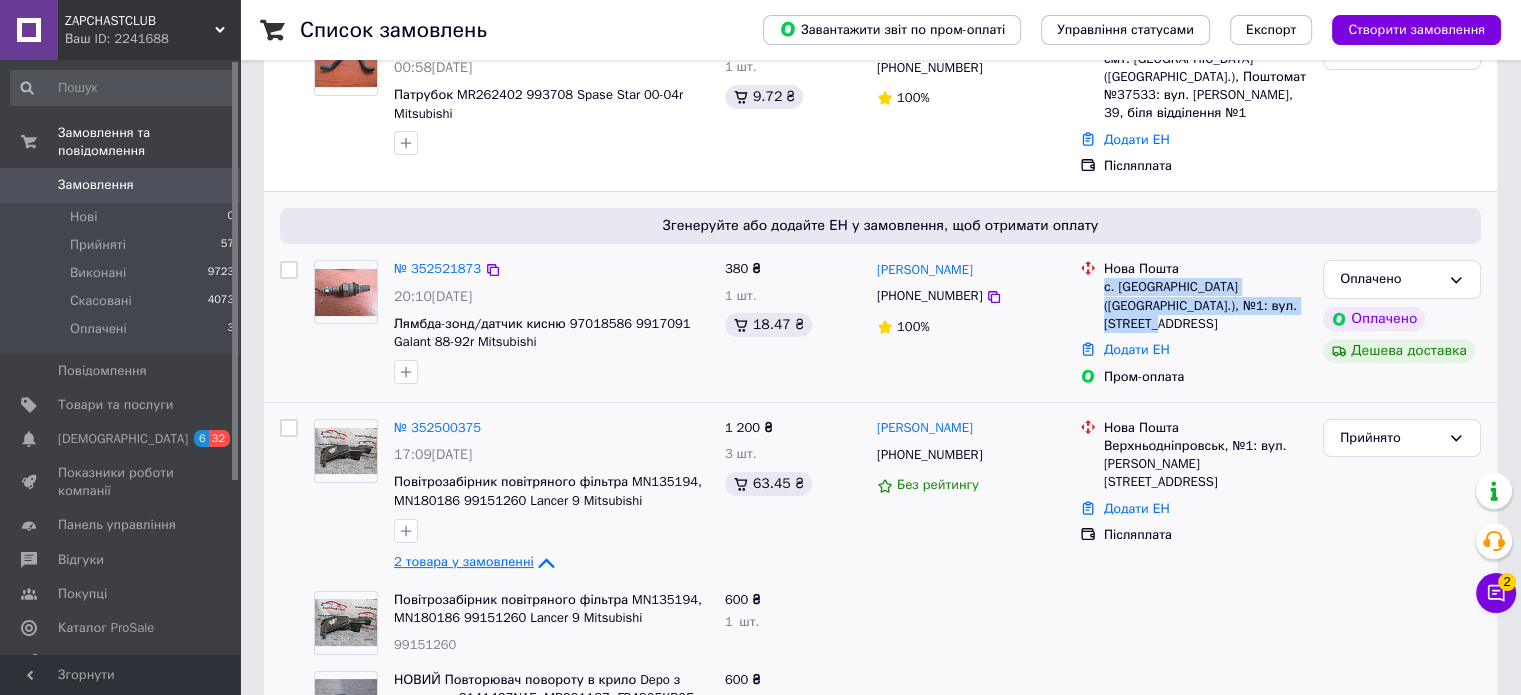 drag, startPoint x: 1274, startPoint y: 305, endPoint x: 1102, endPoint y: 287, distance: 172.9393 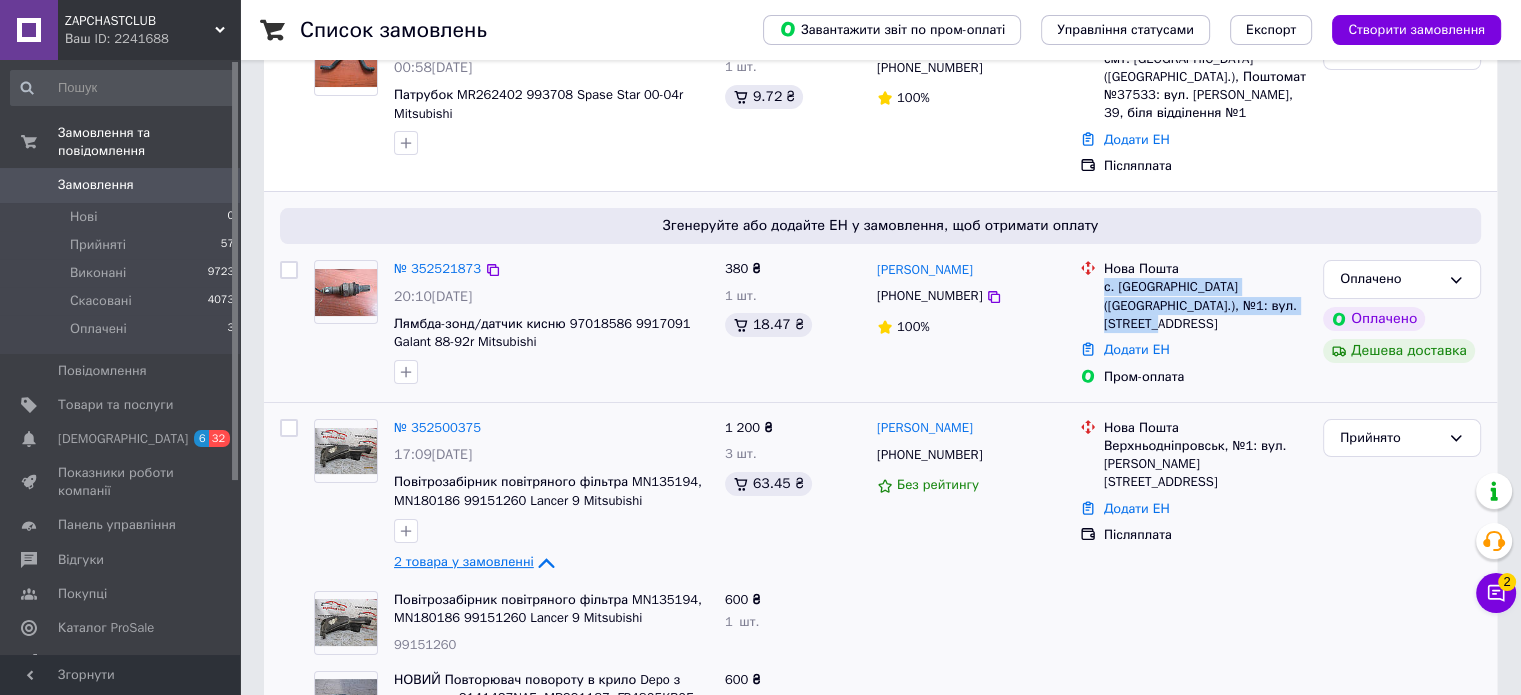 click on "Нова Пошта с. [GEOGRAPHIC_DATA] ([GEOGRAPHIC_DATA].), №1: вул. [STREET_ADDRESS]" at bounding box center (1205, 296) 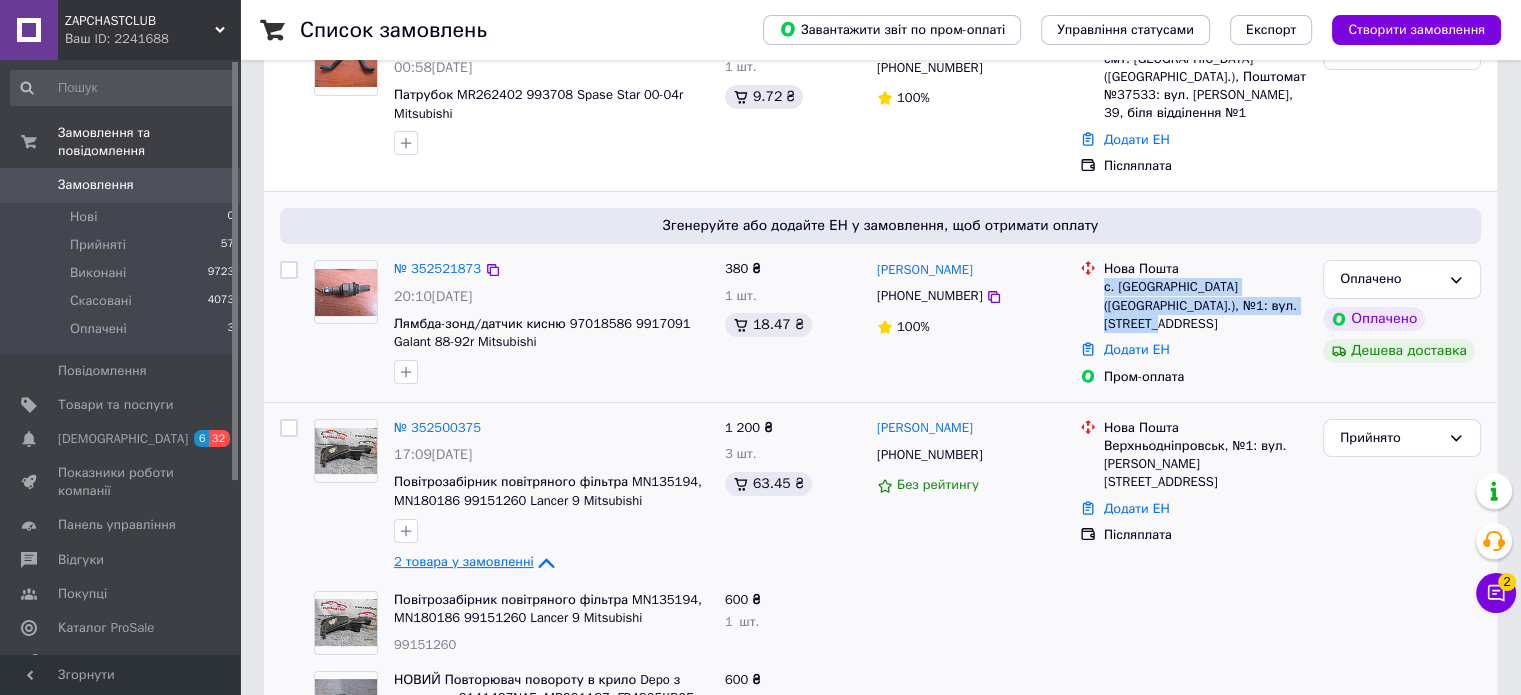 scroll, scrollTop: 0, scrollLeft: 0, axis: both 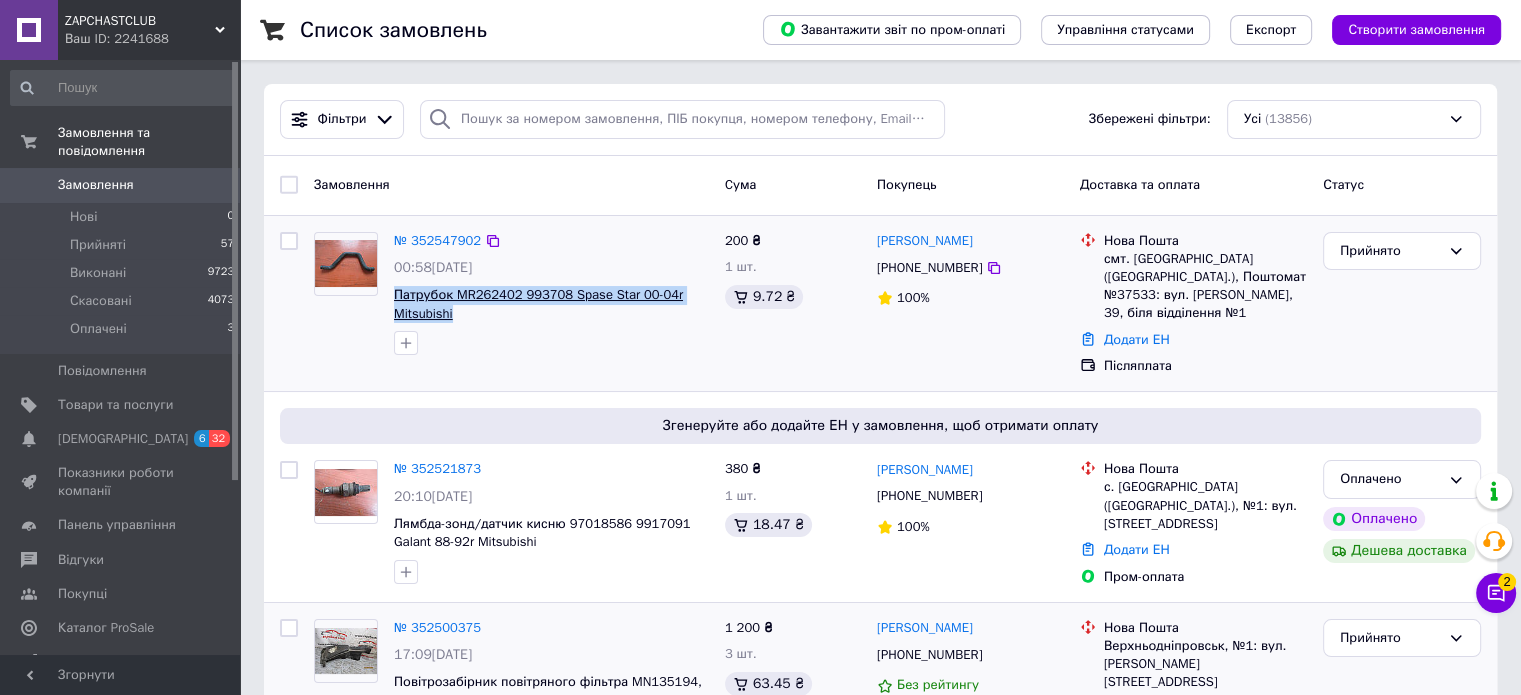 drag, startPoint x: 457, startPoint y: 311, endPoint x: 396, endPoint y: 291, distance: 64.195015 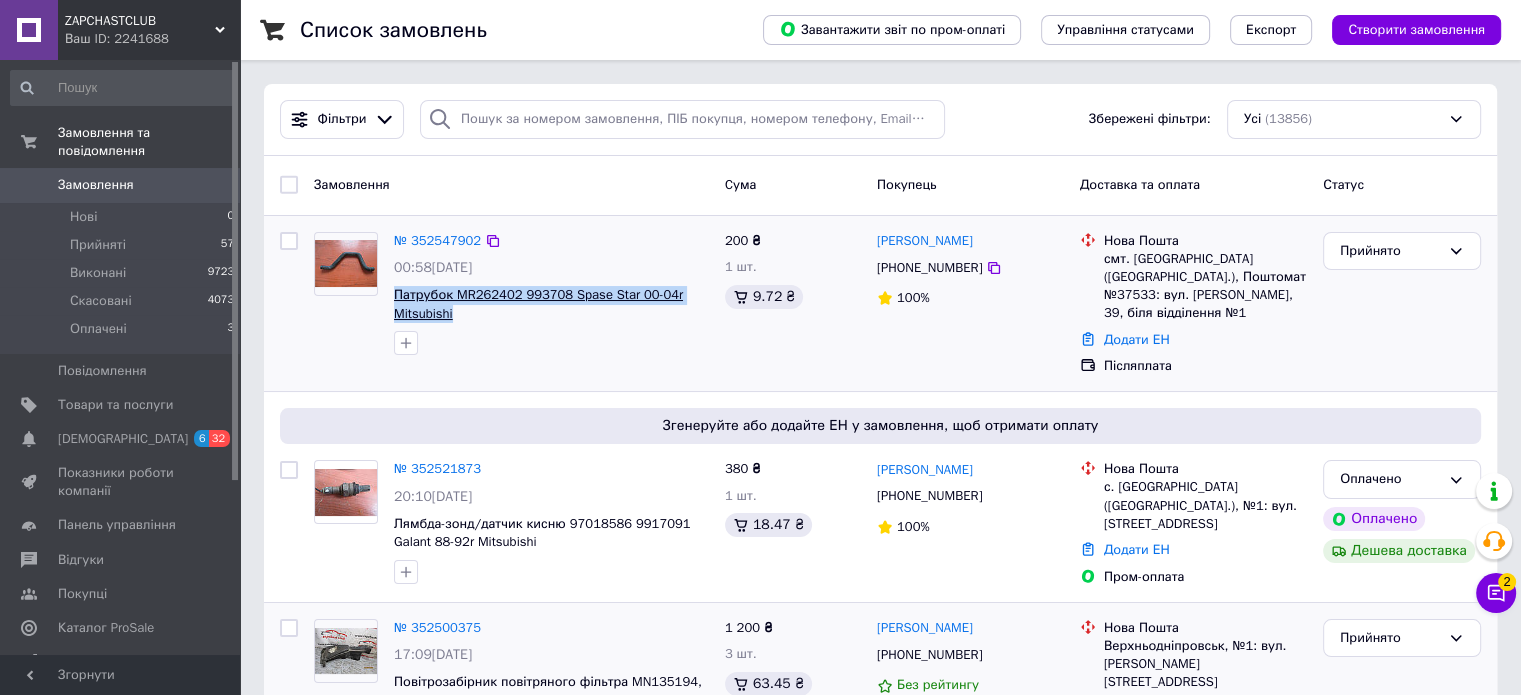 click on "Патрубок MR262402 993708 Spase Star 00-04r Mitsubishi" at bounding box center [551, 304] 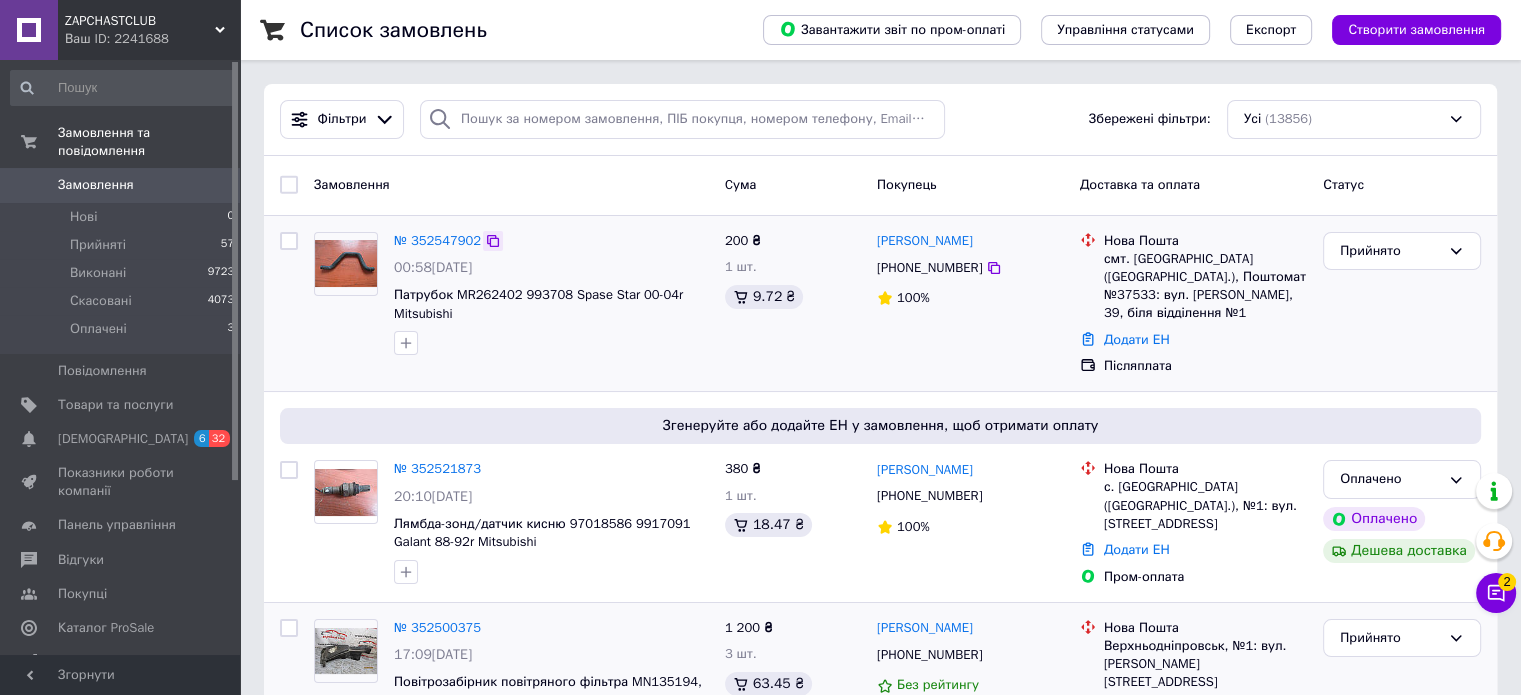 click 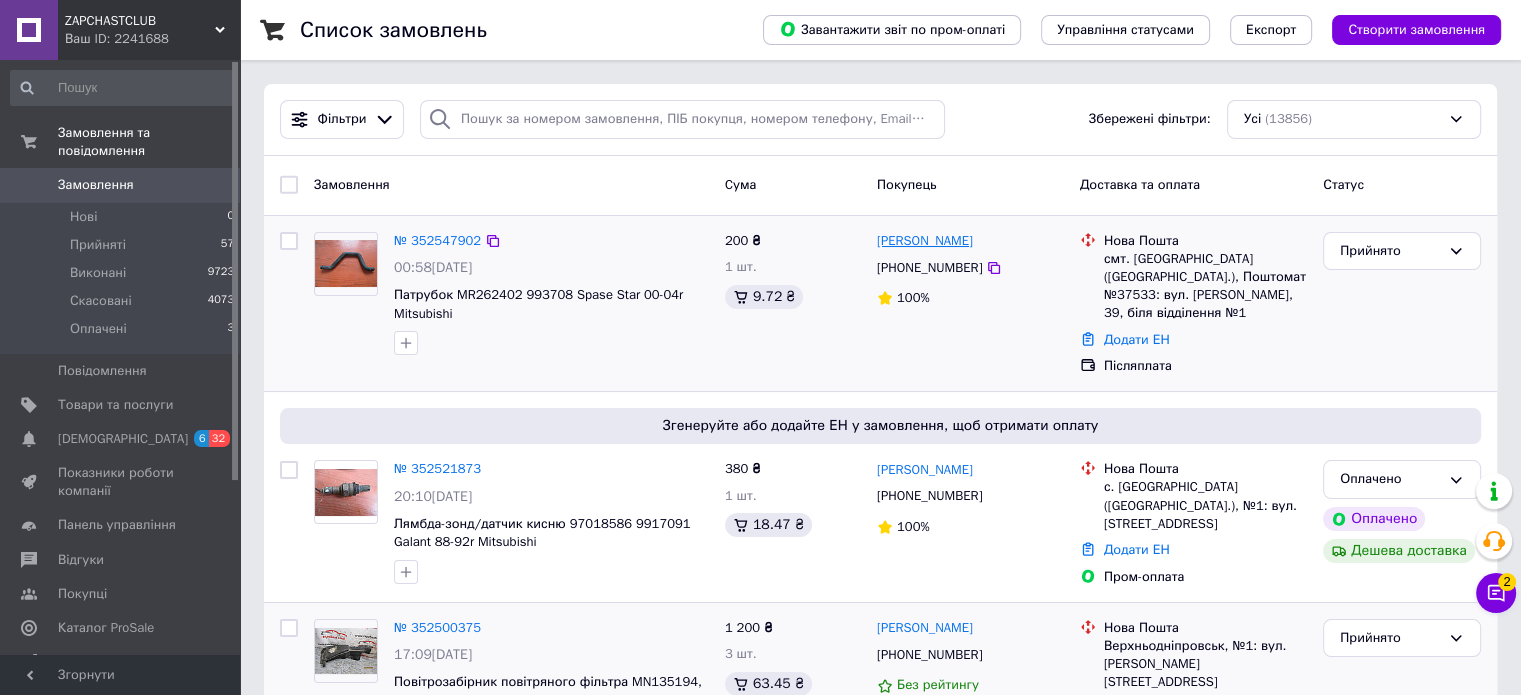 drag, startPoint x: 988, startPoint y: 239, endPoint x: 876, endPoint y: 242, distance: 112.04017 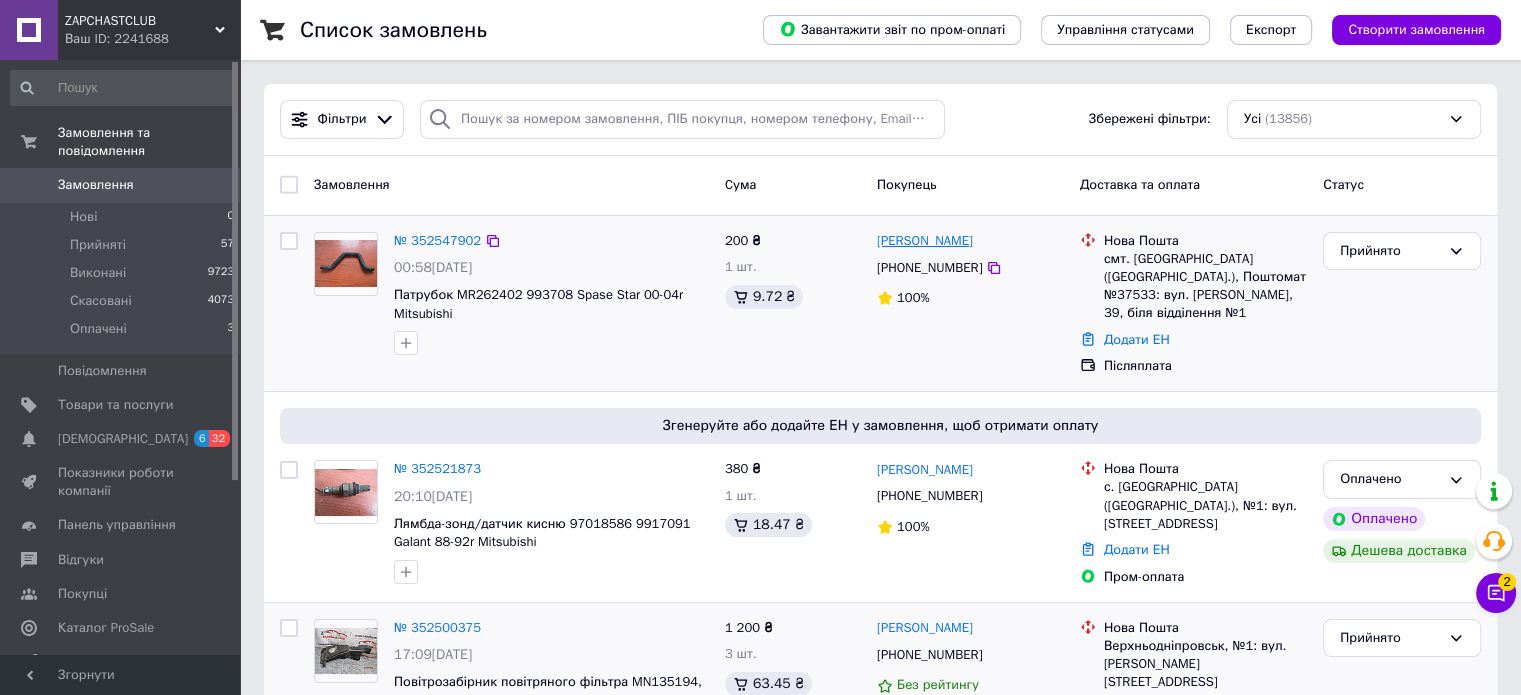 click on "[PERSON_NAME]" at bounding box center [970, 241] 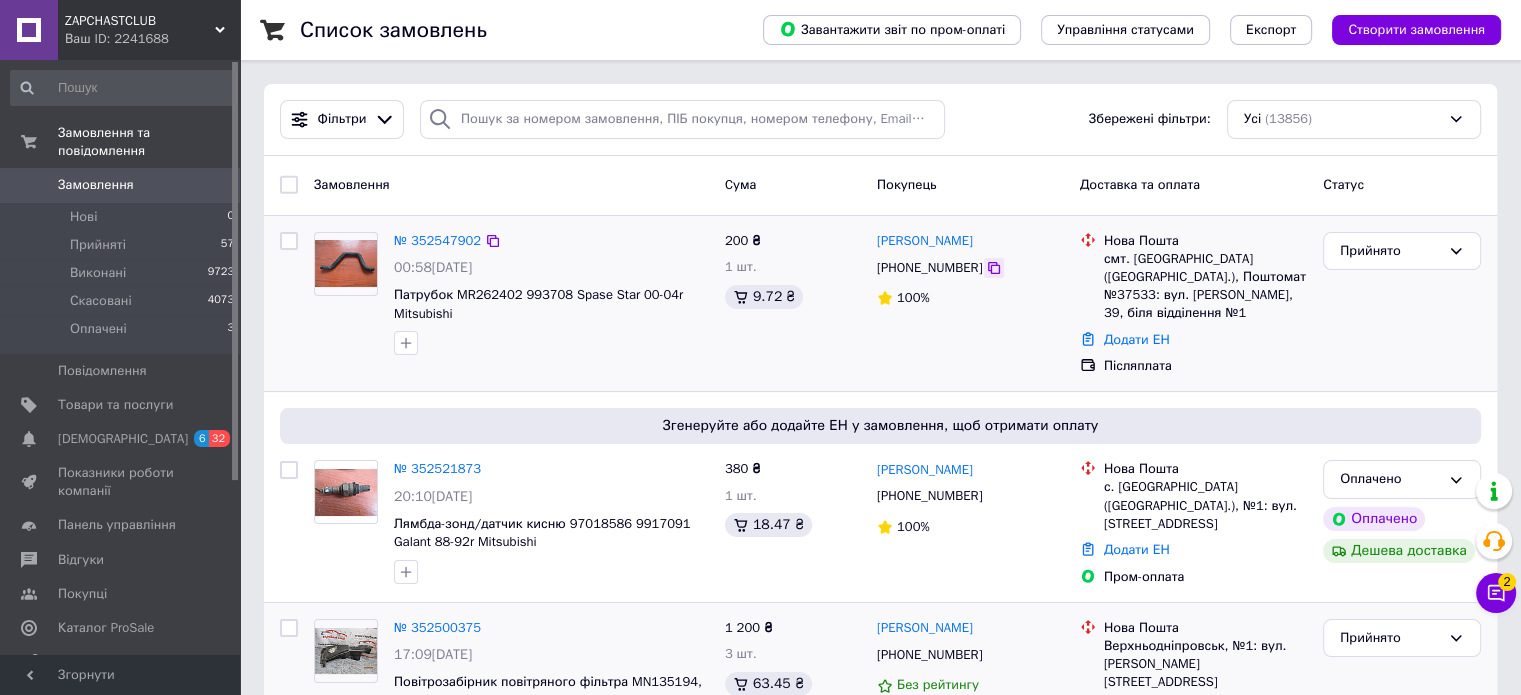 click 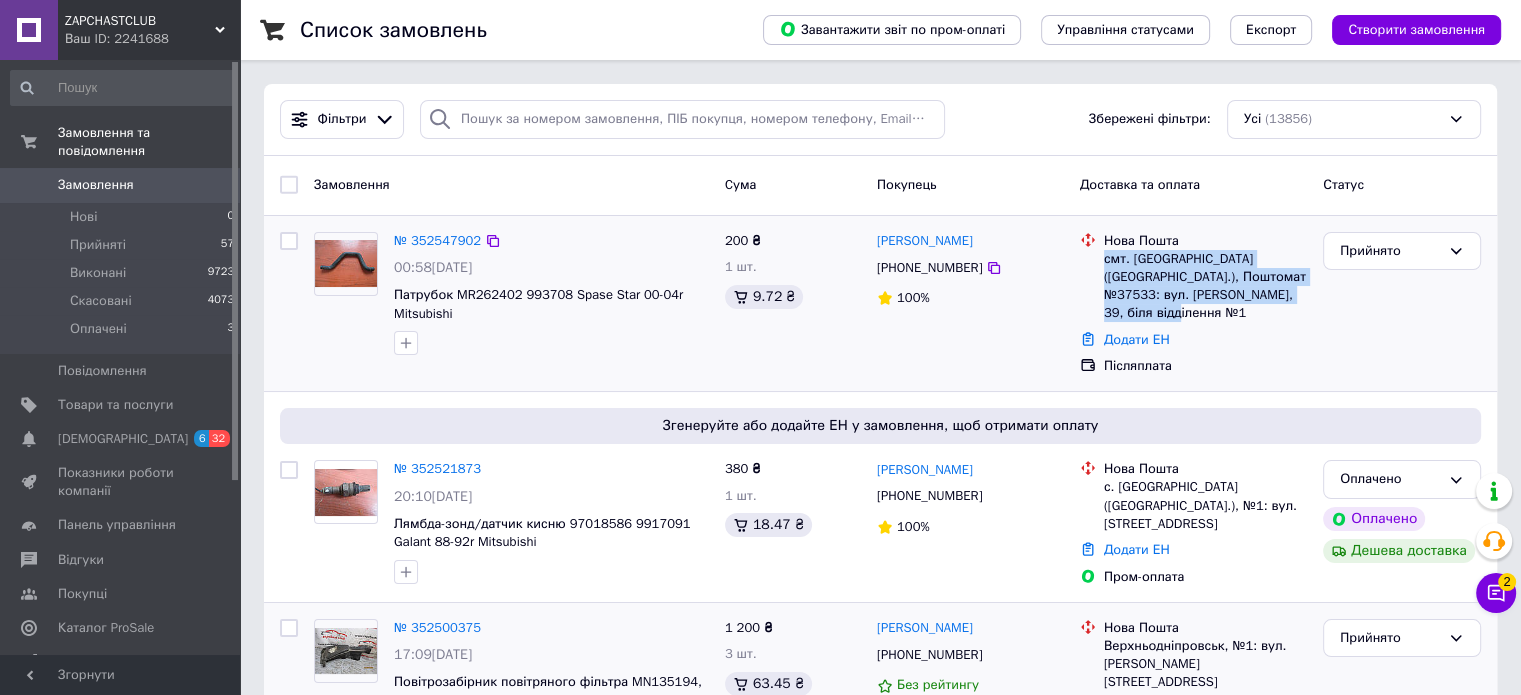 drag, startPoint x: 1194, startPoint y: 316, endPoint x: 1102, endPoint y: 260, distance: 107.70329 